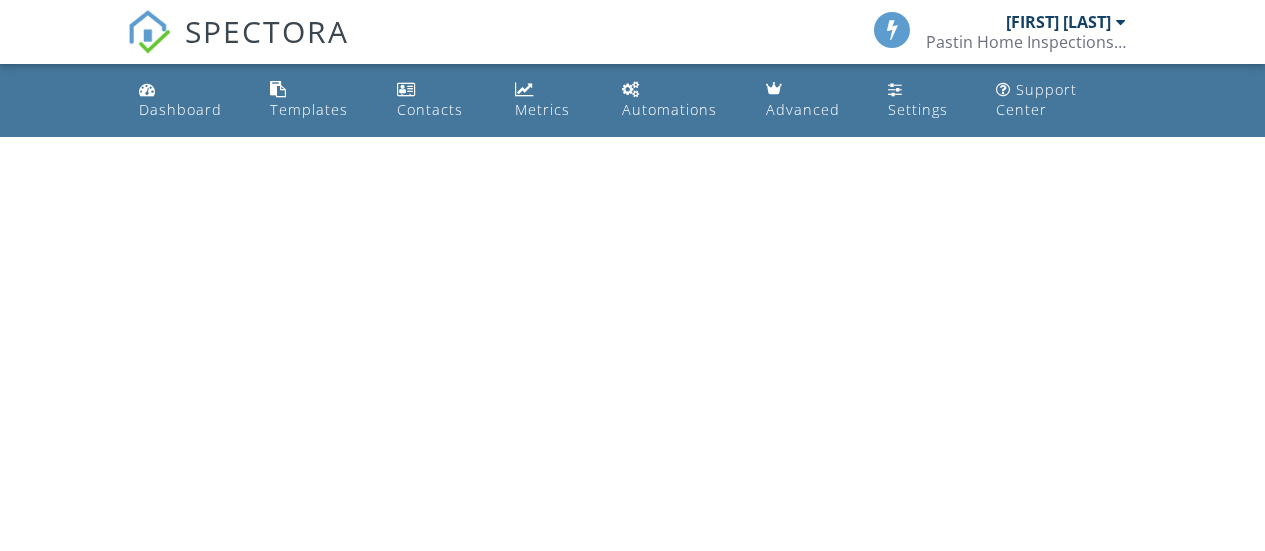 scroll, scrollTop: 0, scrollLeft: 0, axis: both 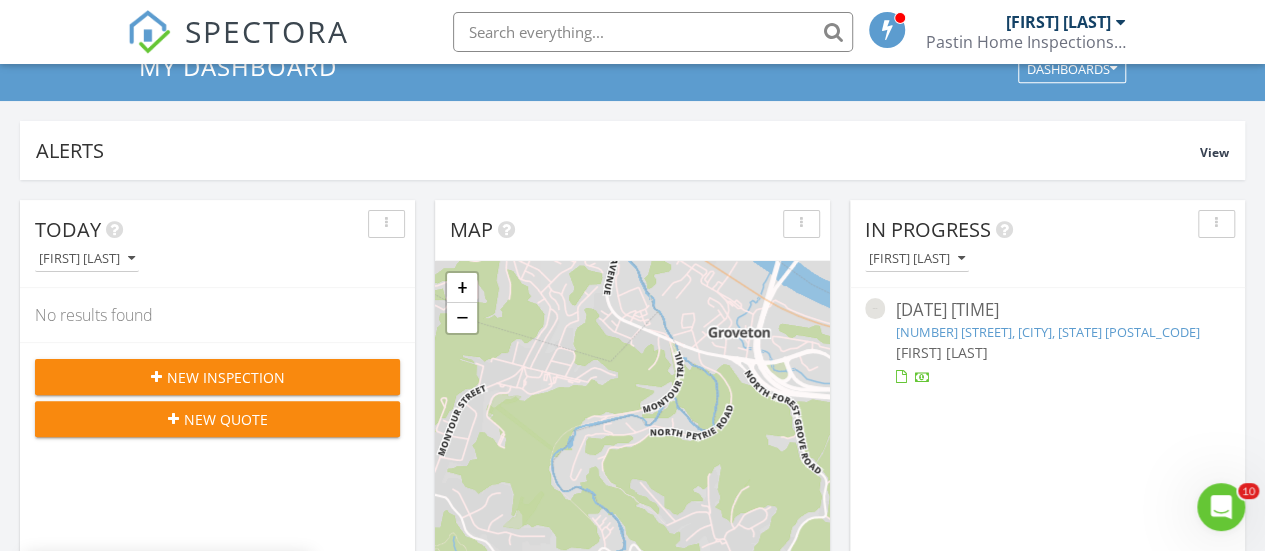 click on "New Inspection" at bounding box center (226, 377) 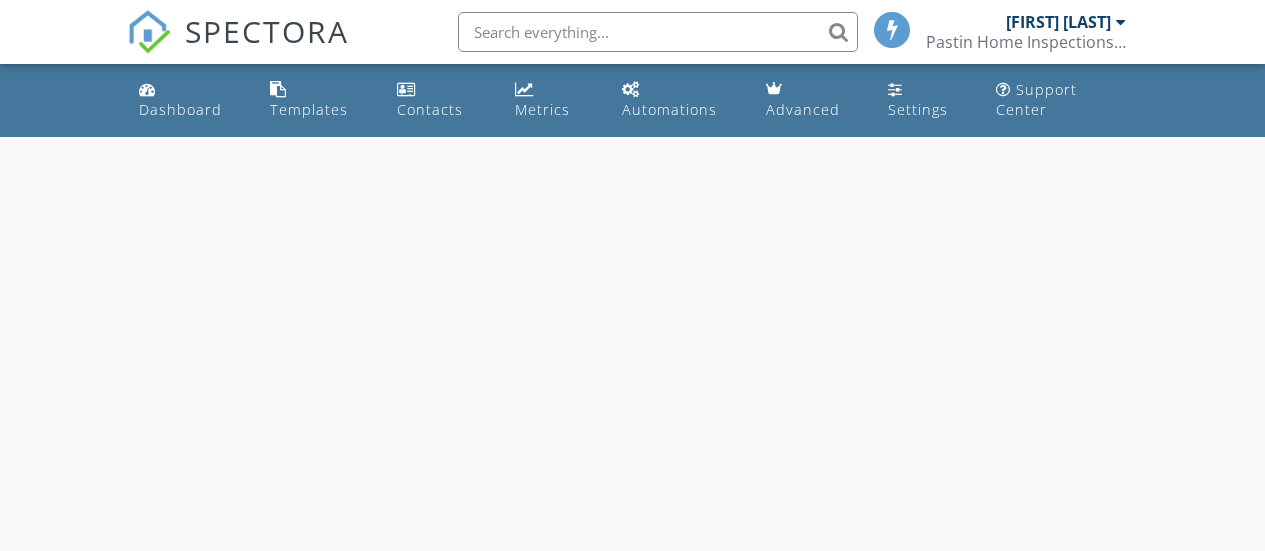 scroll, scrollTop: 0, scrollLeft: 0, axis: both 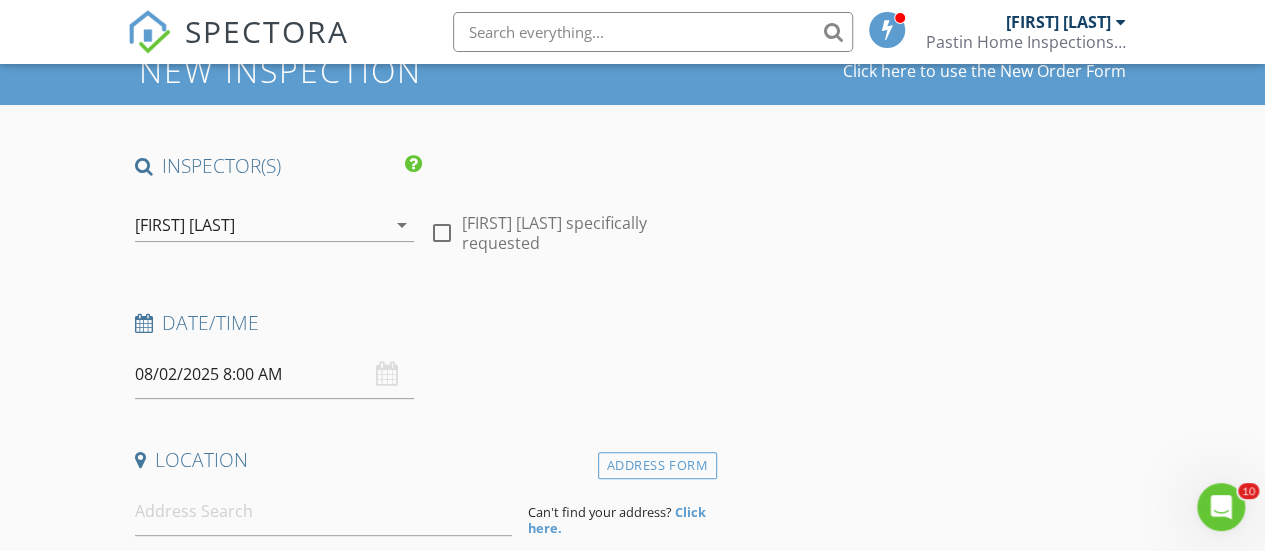 click on "08/02/2025 8:00 AM" at bounding box center (274, 374) 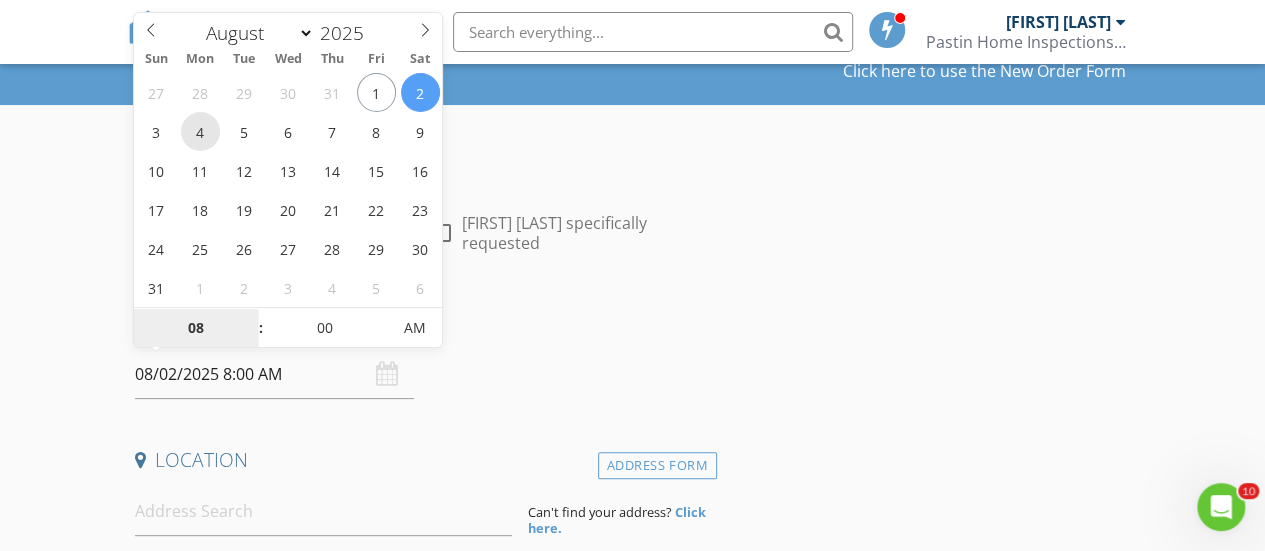 type on "08/04/2025 8:00 AM" 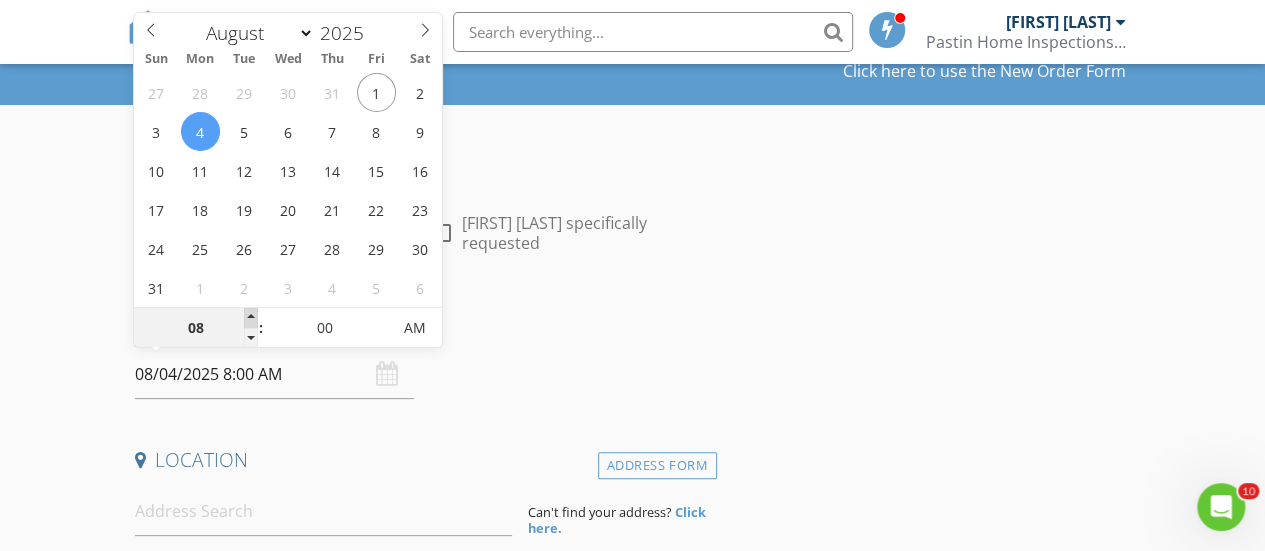 type on "09" 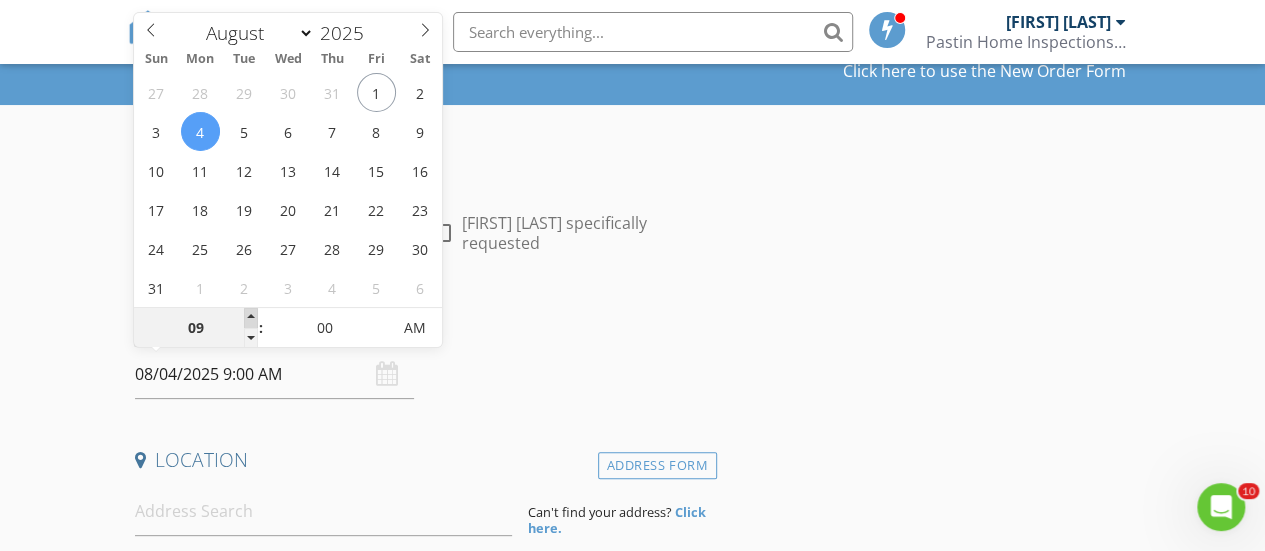 click at bounding box center (251, 318) 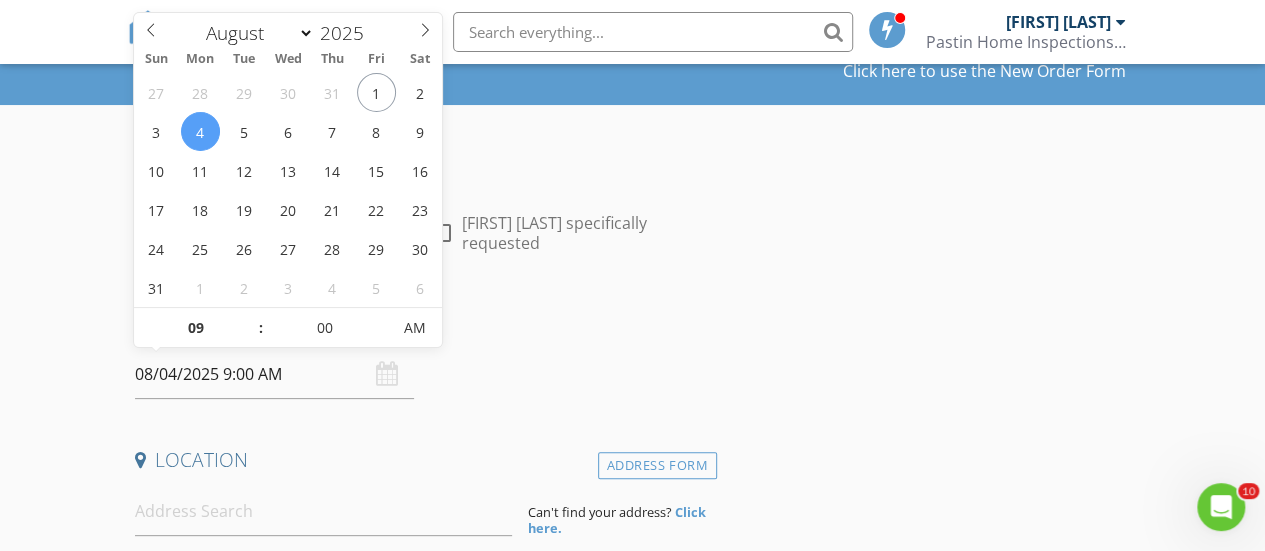 click on "Date/Time
08/04/2025 9:00 AM" at bounding box center (422, 354) 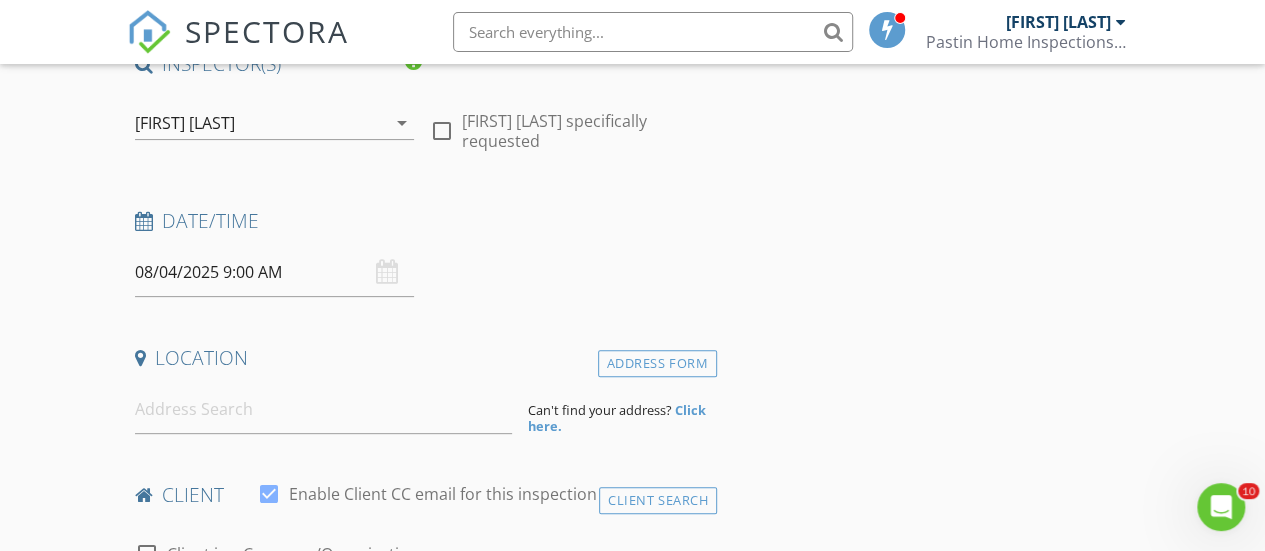 scroll, scrollTop: 300, scrollLeft: 0, axis: vertical 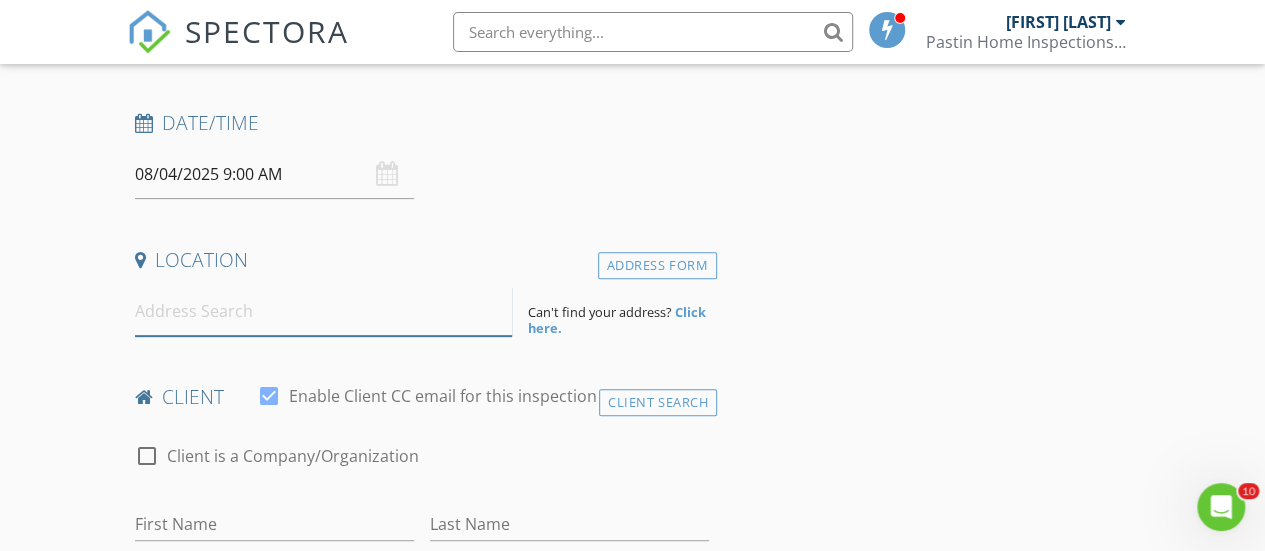 click at bounding box center (324, 311) 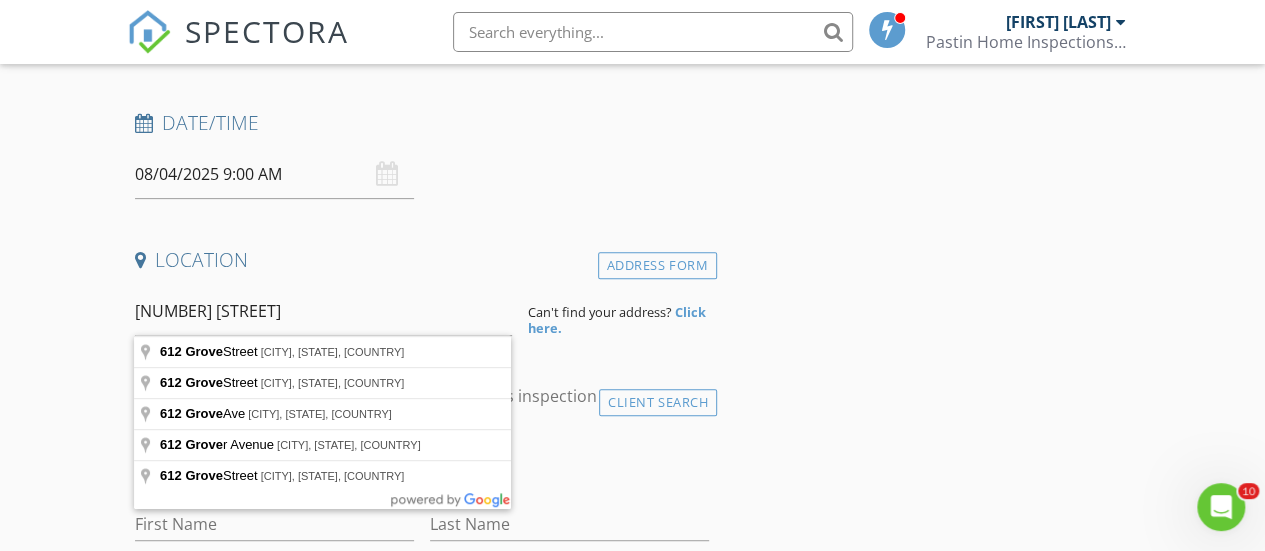 type on "612 Grove Street, Sewickley, PA, USA" 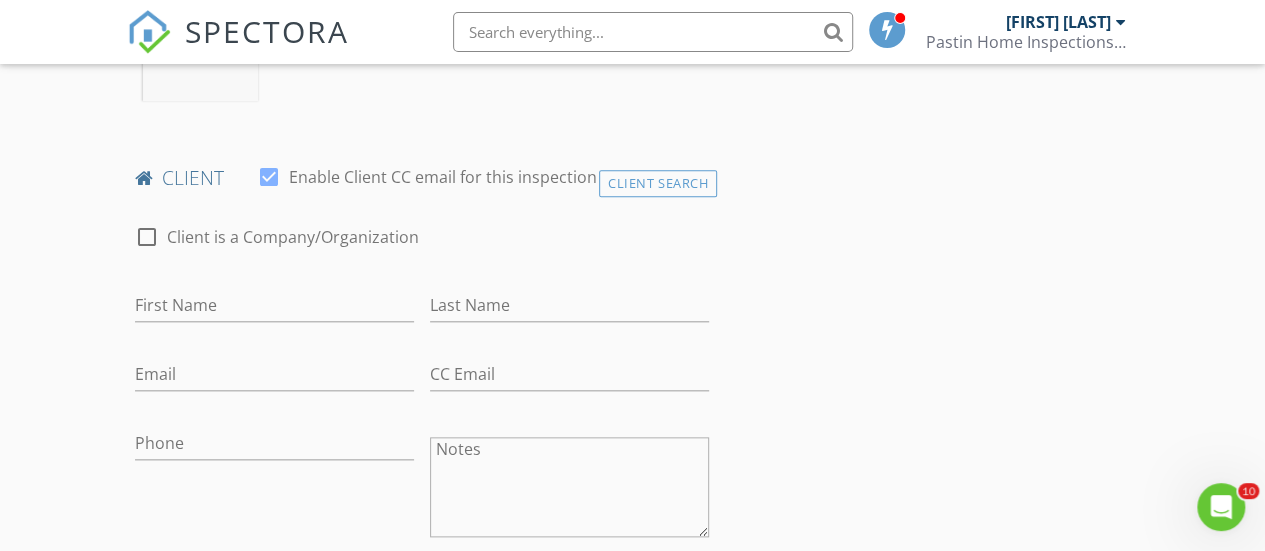 scroll, scrollTop: 1000, scrollLeft: 0, axis: vertical 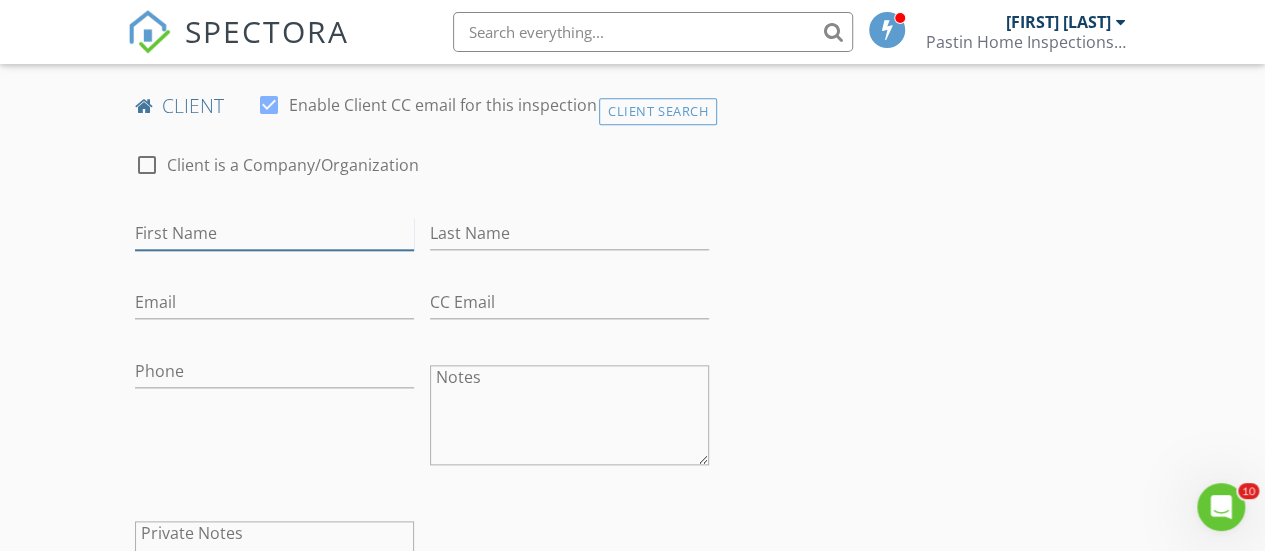 click on "First Name" at bounding box center (274, 233) 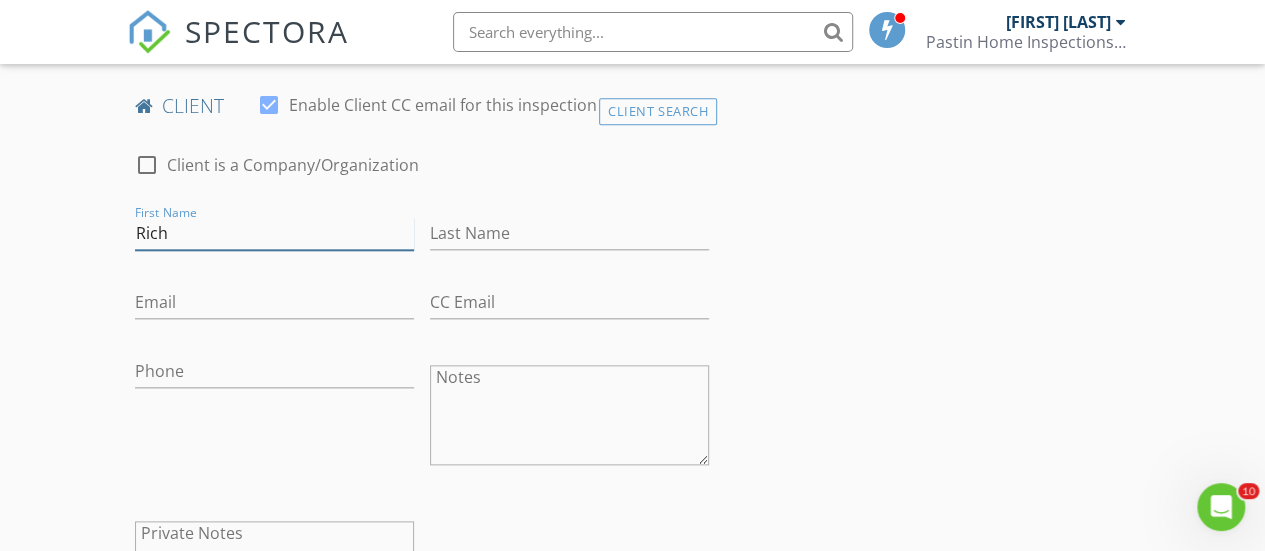 type on "Rich" 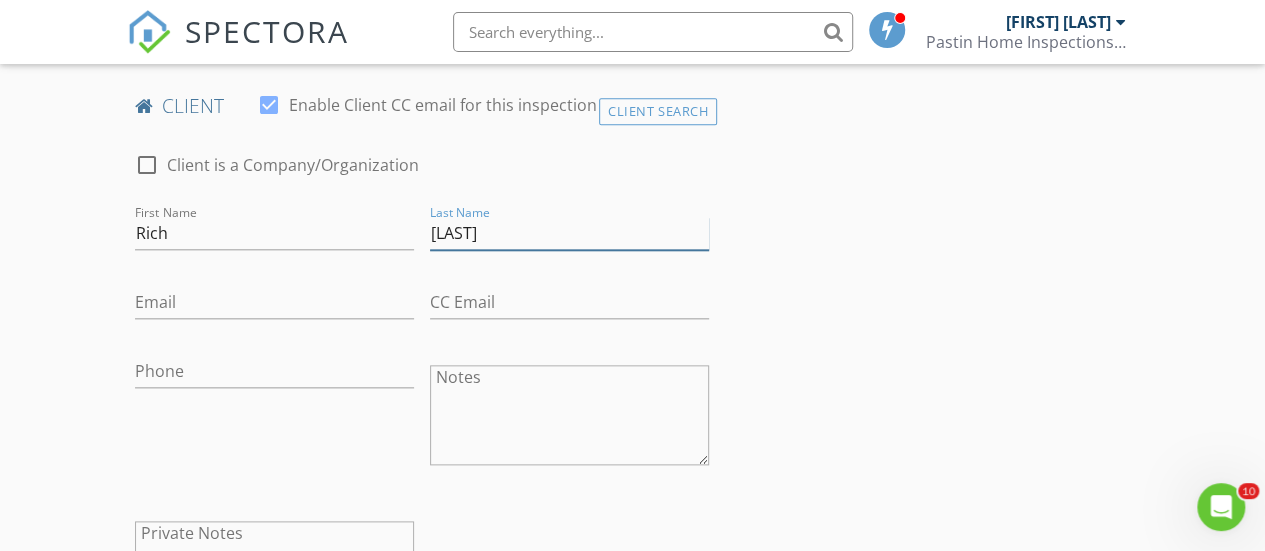 type on "[NAME]" 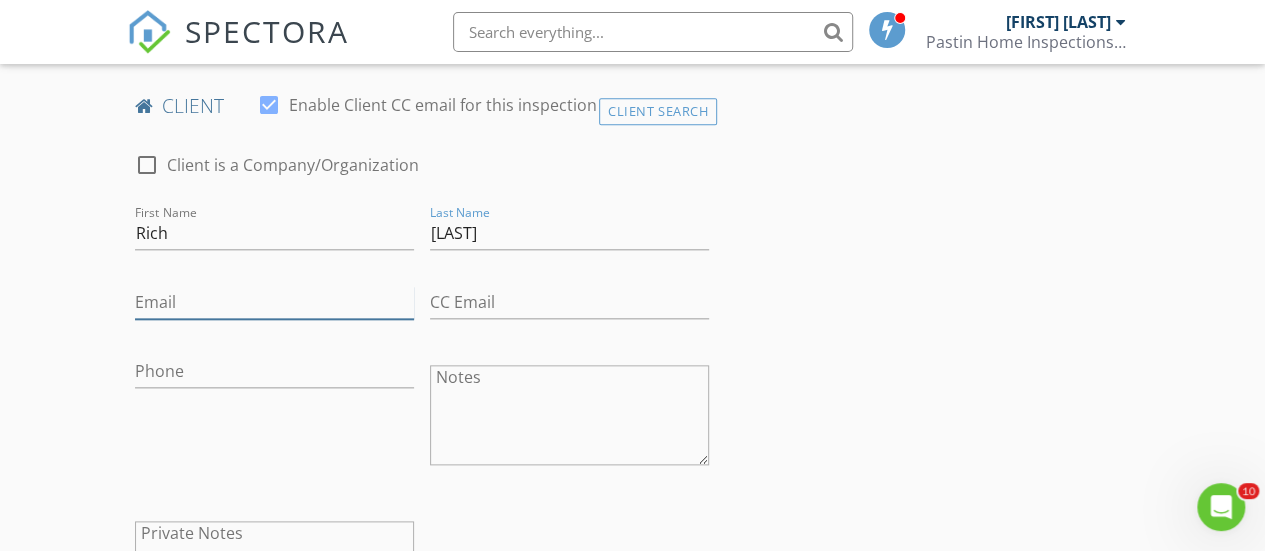 click on "Email" at bounding box center [274, 302] 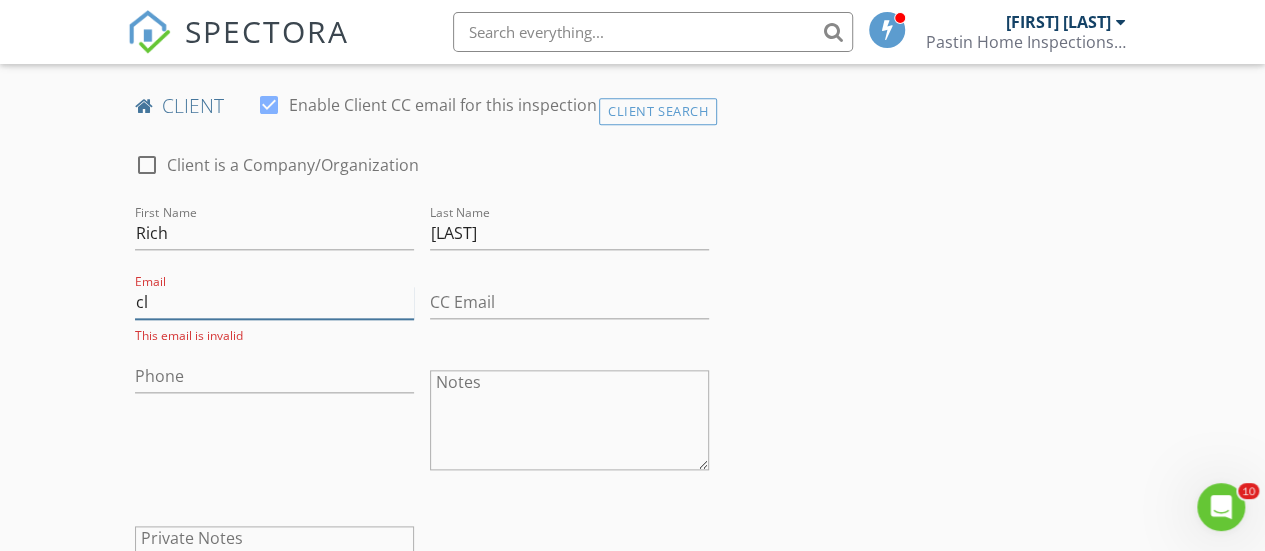 type on "c" 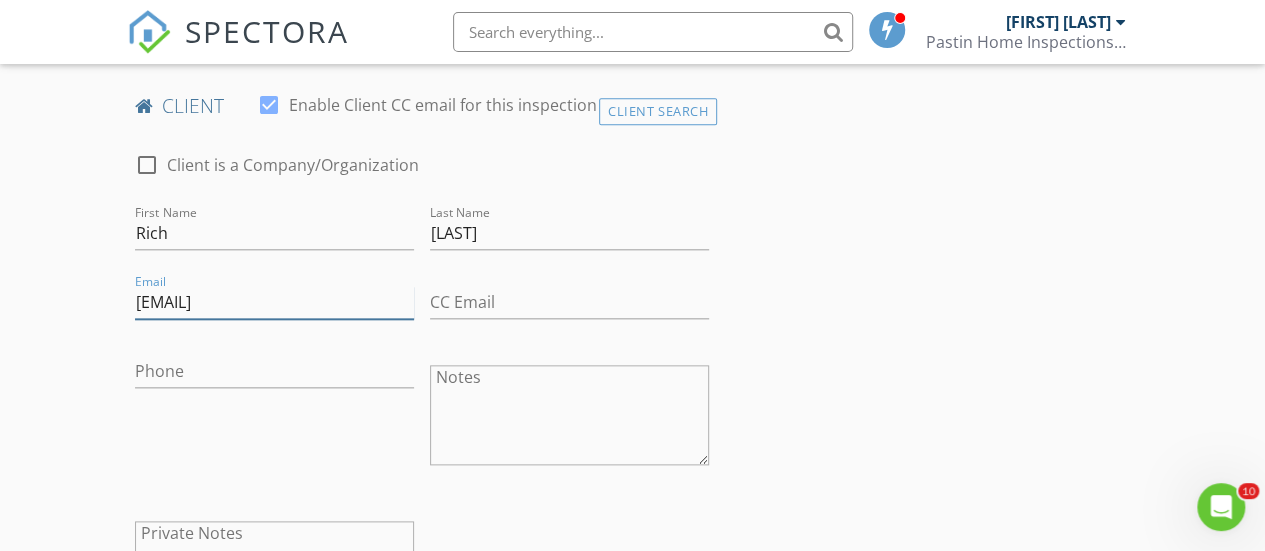 type on "[EMAIL]" 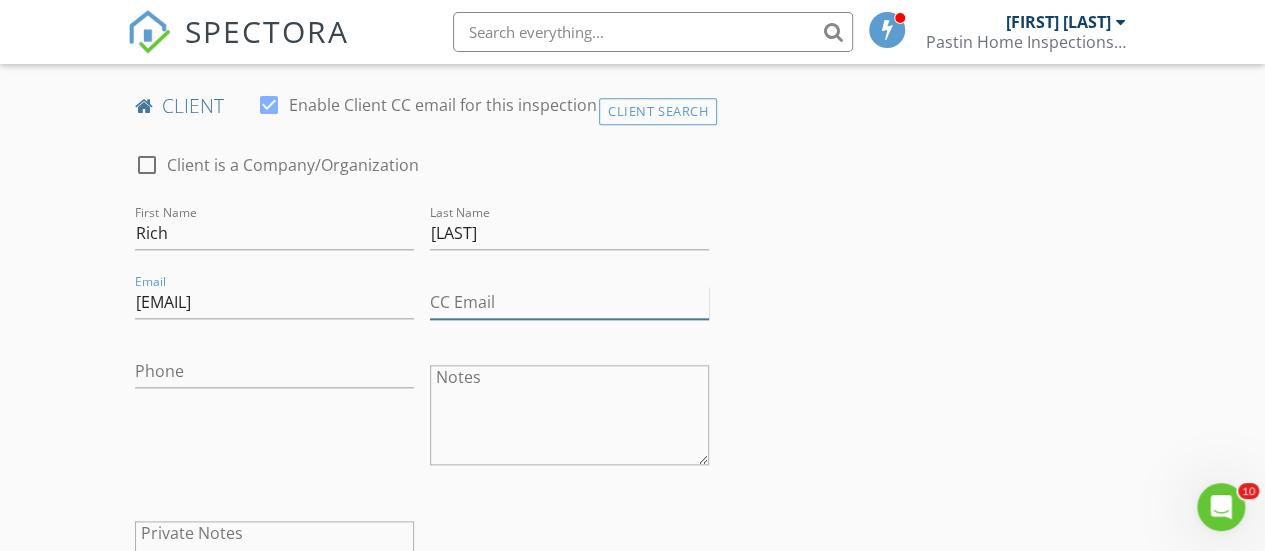 click on "CC Email" at bounding box center (569, 302) 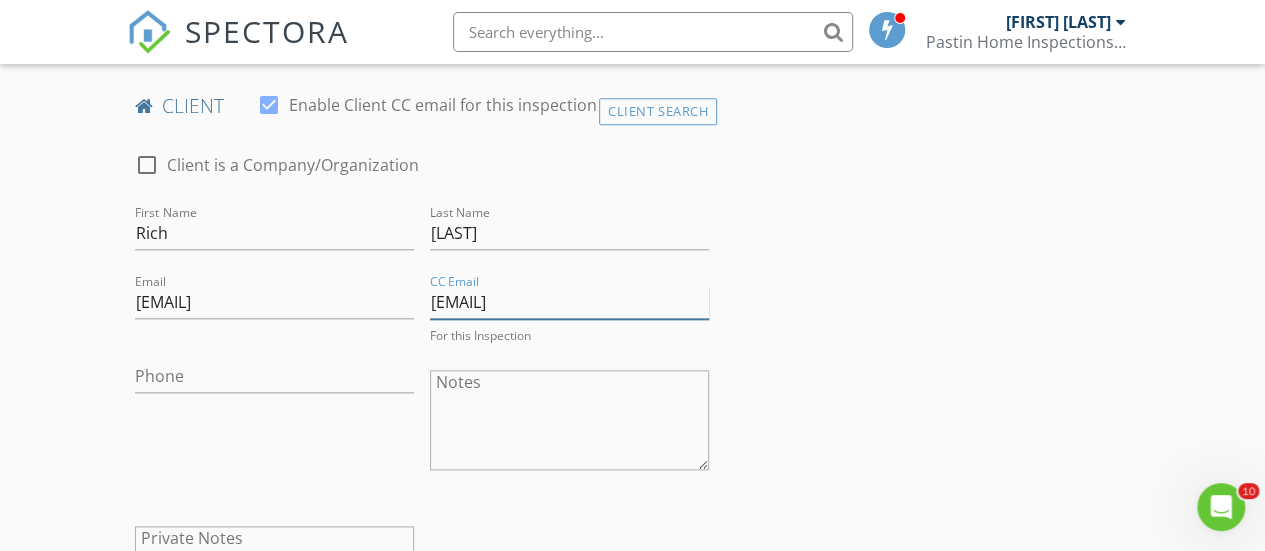 type on "[EMAIL]" 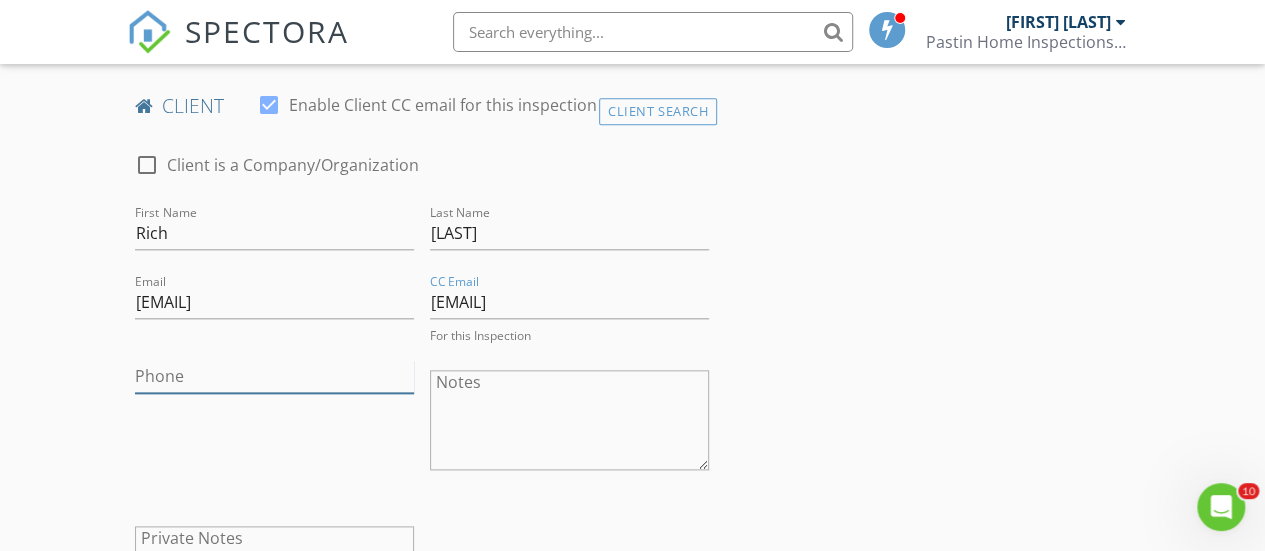 click on "Phone" at bounding box center [274, 376] 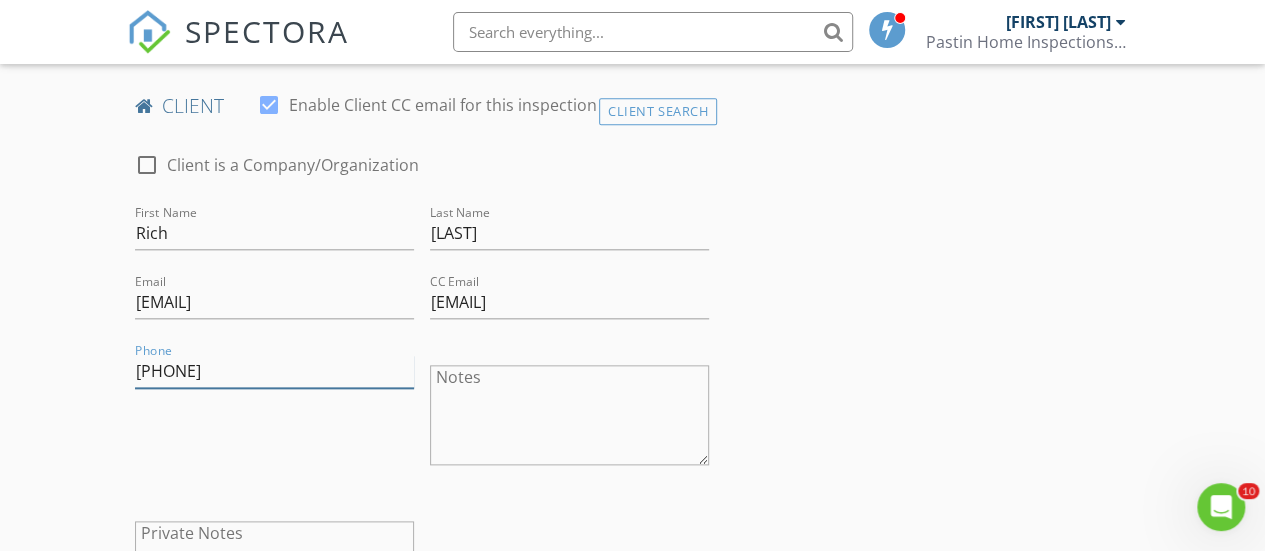 click on "747-991-6641" at bounding box center (274, 371) 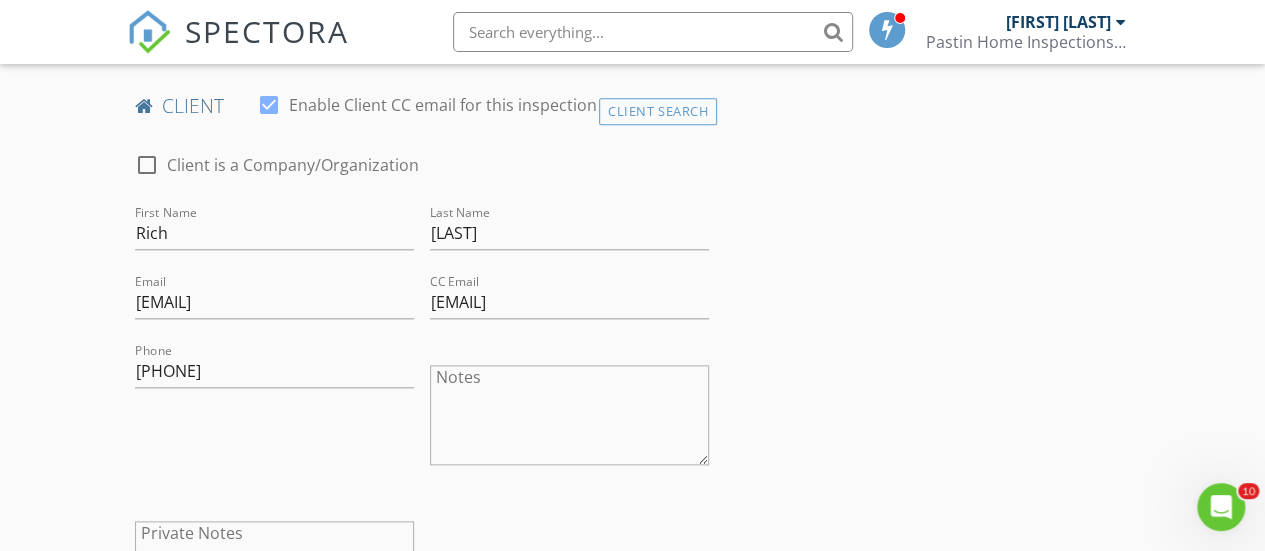 click on "Phone 479-916-6416" at bounding box center (274, 417) 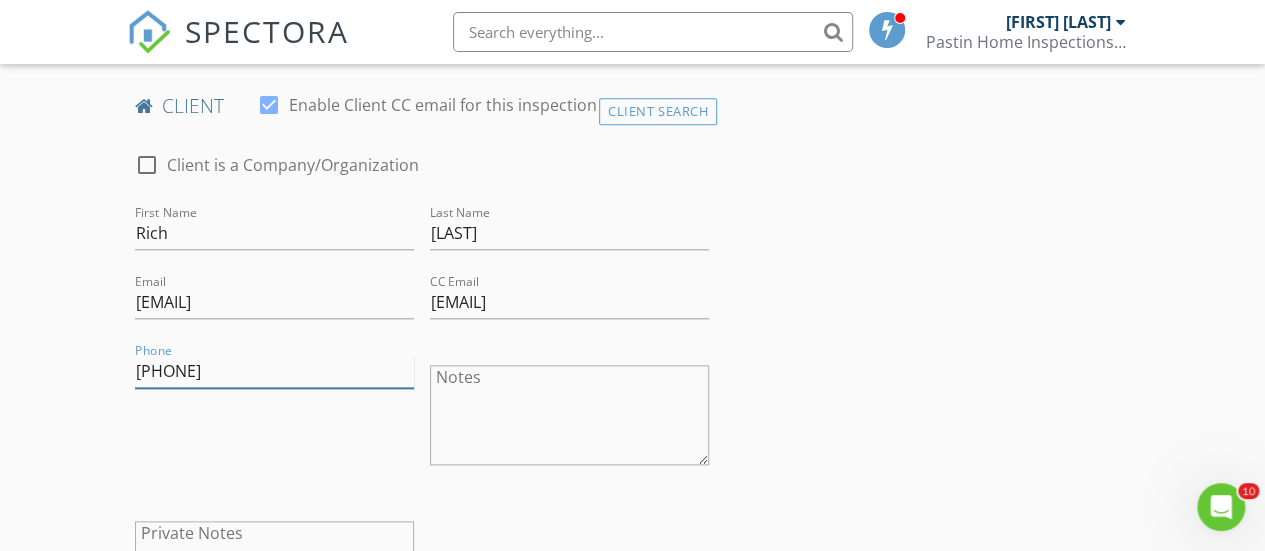 click on "479-916-6416" at bounding box center [274, 371] 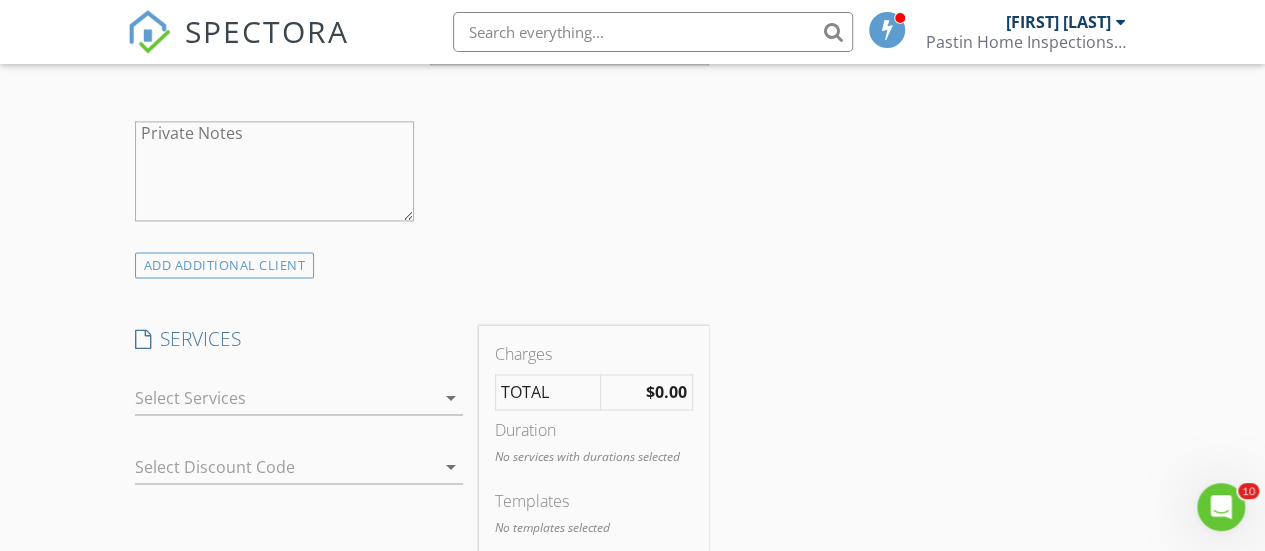 scroll, scrollTop: 1500, scrollLeft: 0, axis: vertical 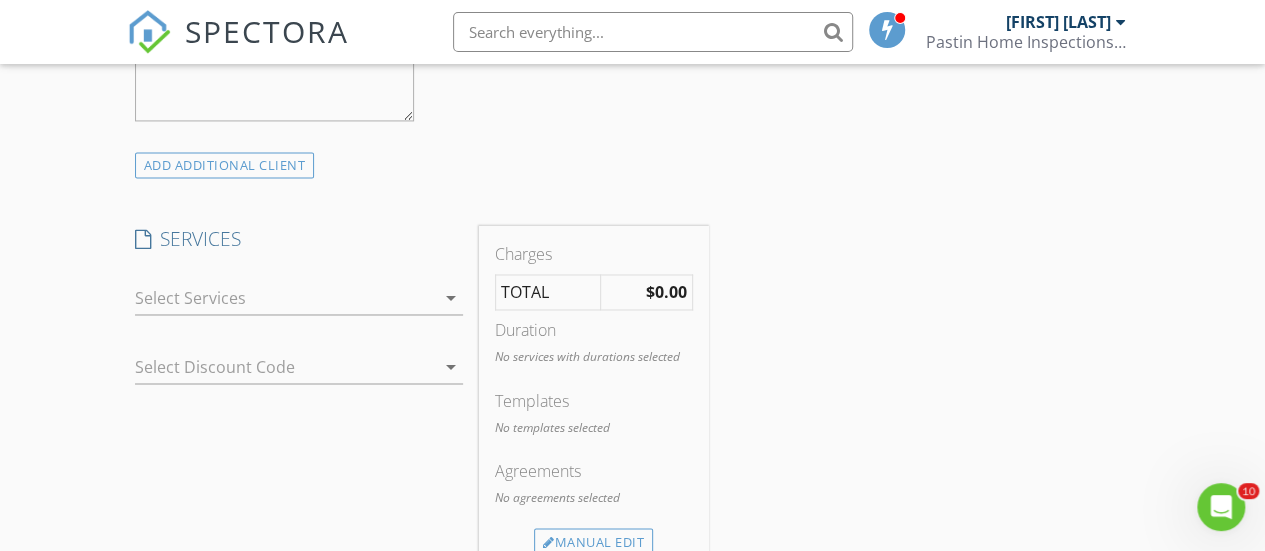 type on "[PHONE]" 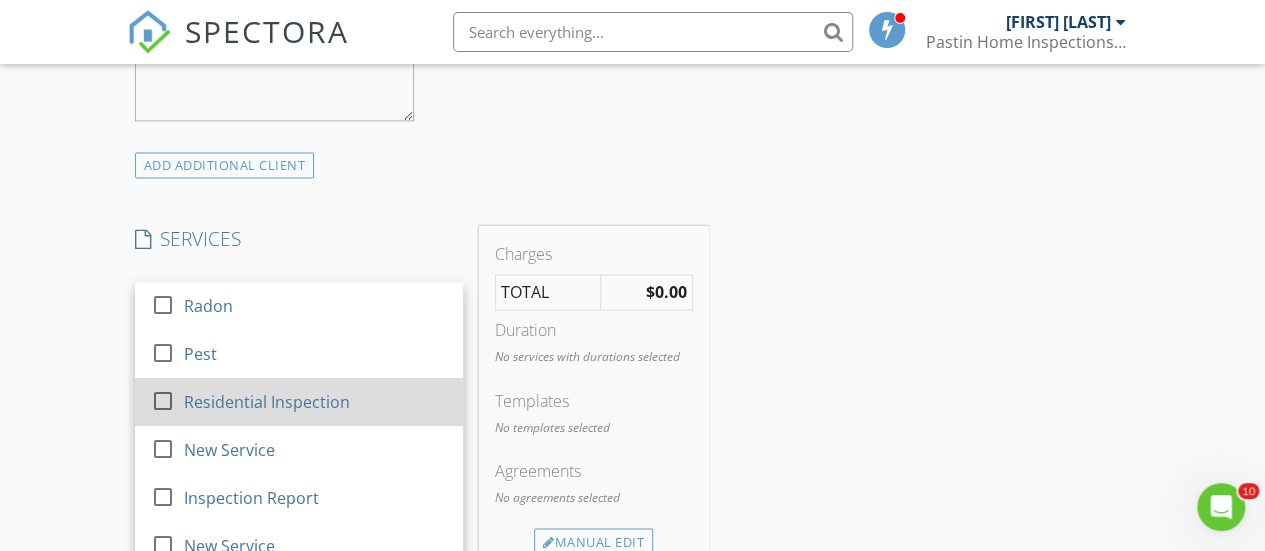 click on "Residential Inspection" at bounding box center (314, 402) 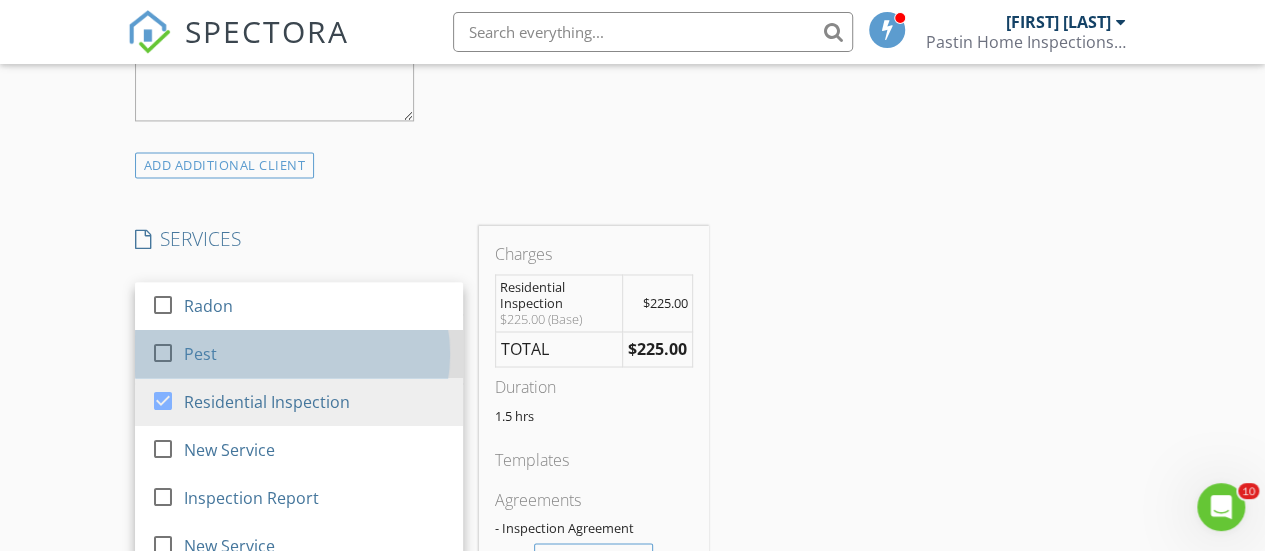 click on "Pest" at bounding box center (314, 354) 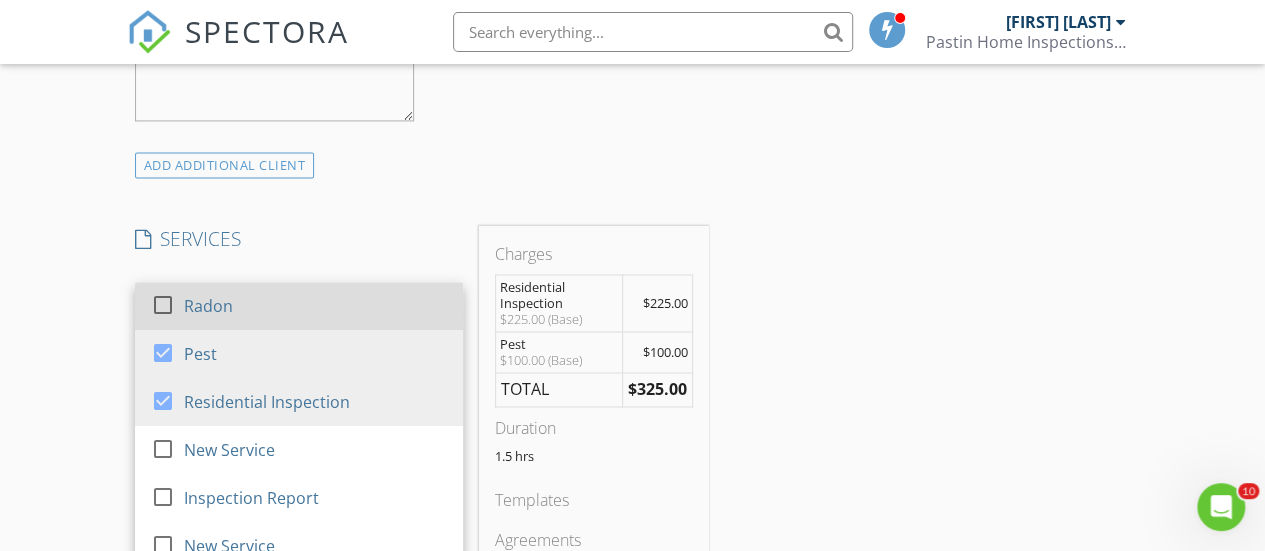 click on "Radon" at bounding box center [314, 306] 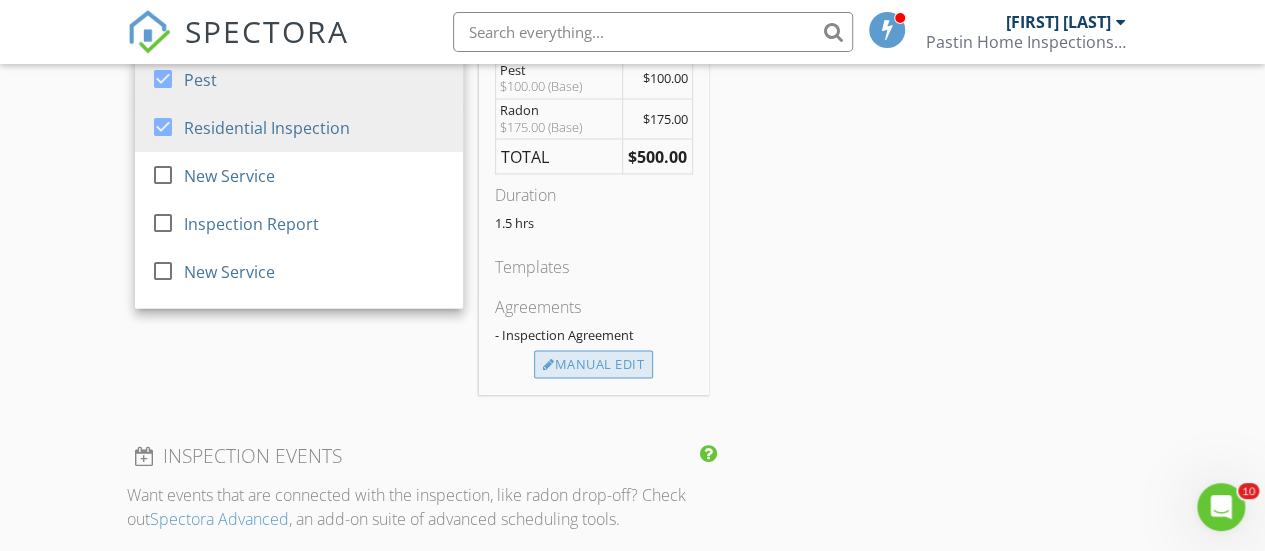 scroll, scrollTop: 1800, scrollLeft: 0, axis: vertical 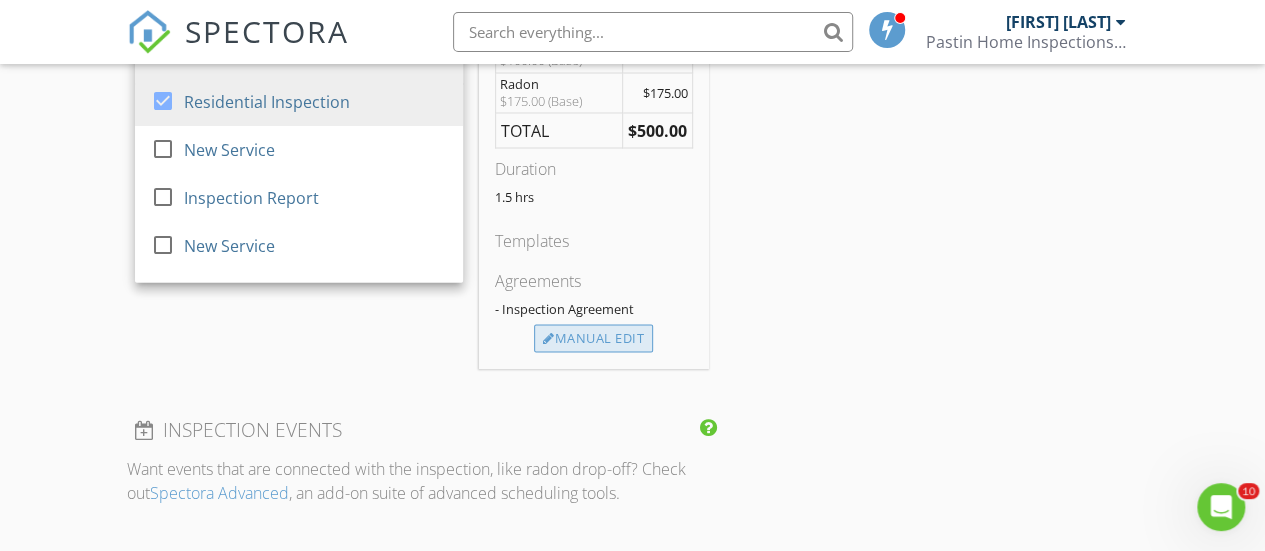 click on "Manual Edit" at bounding box center [593, 338] 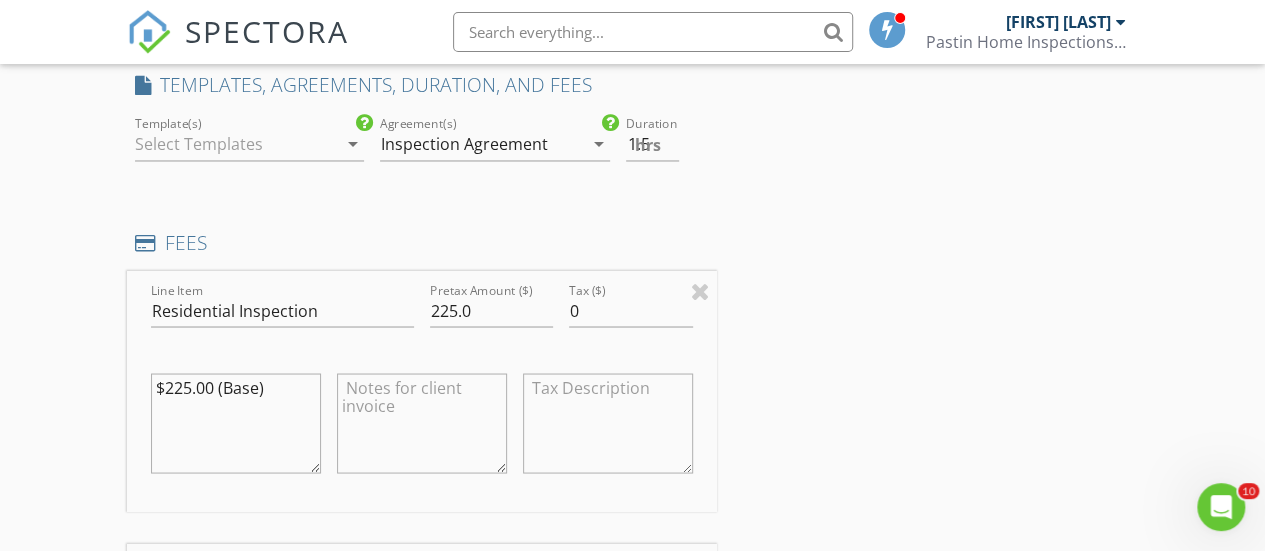 scroll, scrollTop: 1500, scrollLeft: 0, axis: vertical 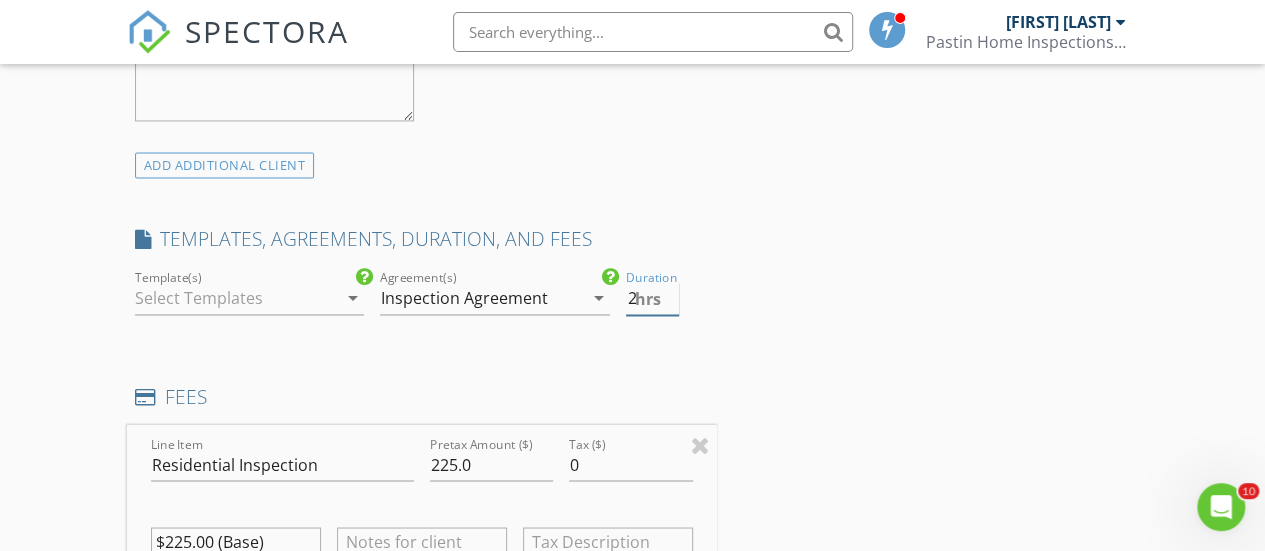 click on "2" at bounding box center [652, 298] 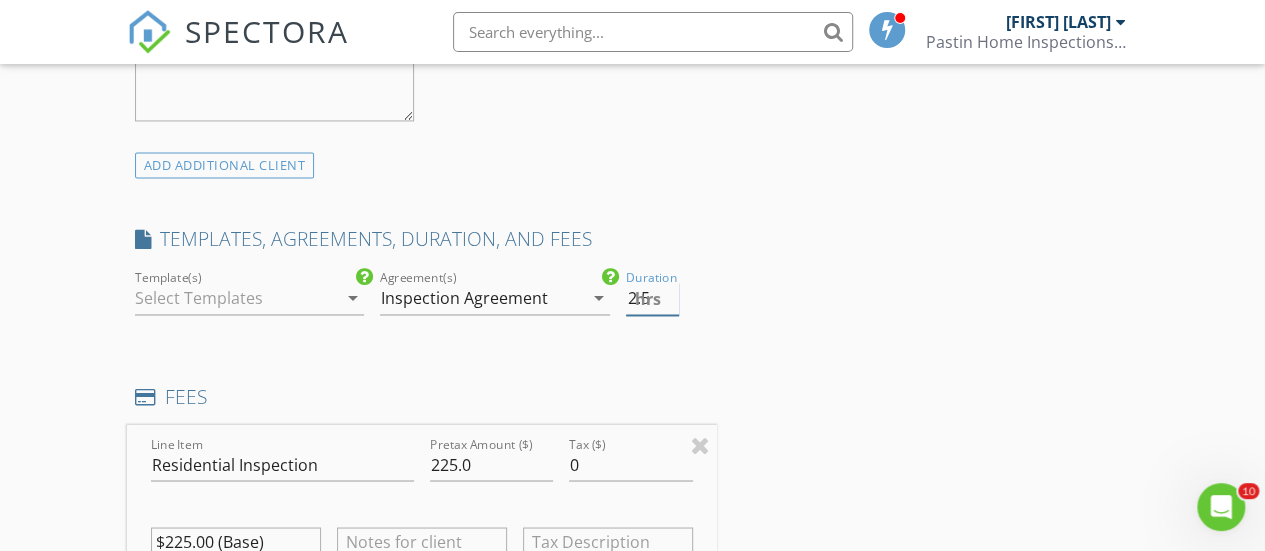 click on "2.5" at bounding box center (652, 298) 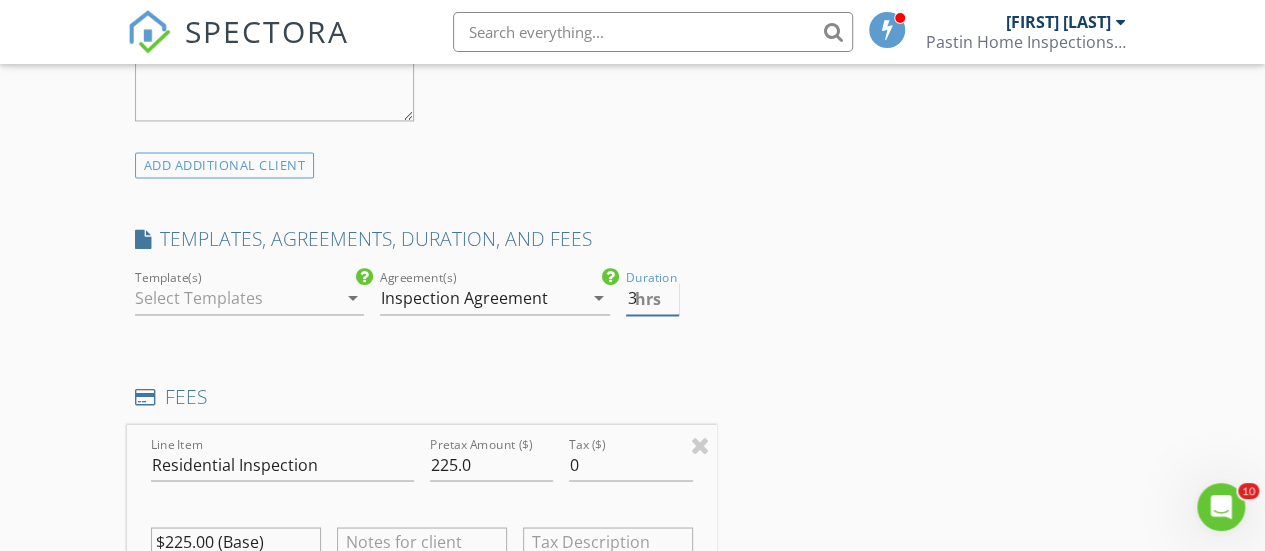 click on "3" at bounding box center (652, 298) 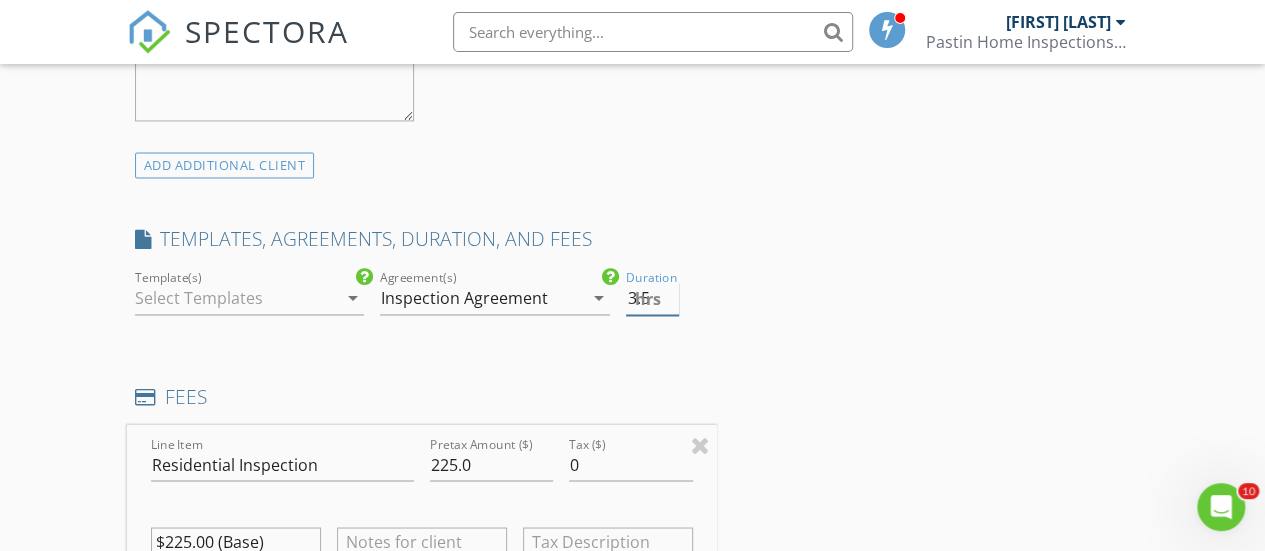 type on "3.5" 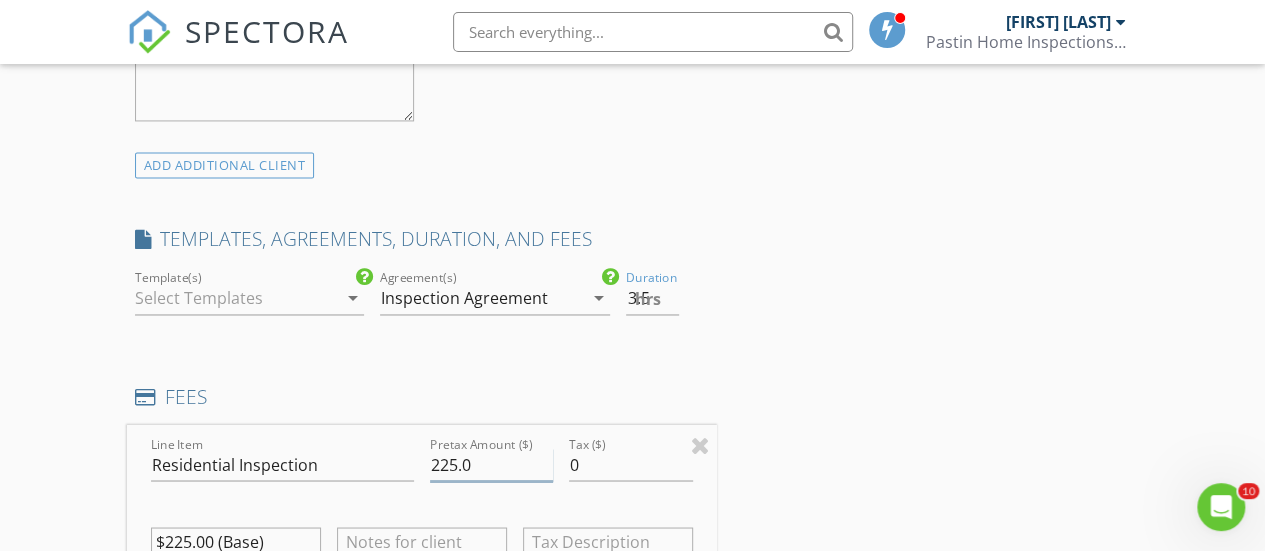 click on "225.0" at bounding box center [492, 464] 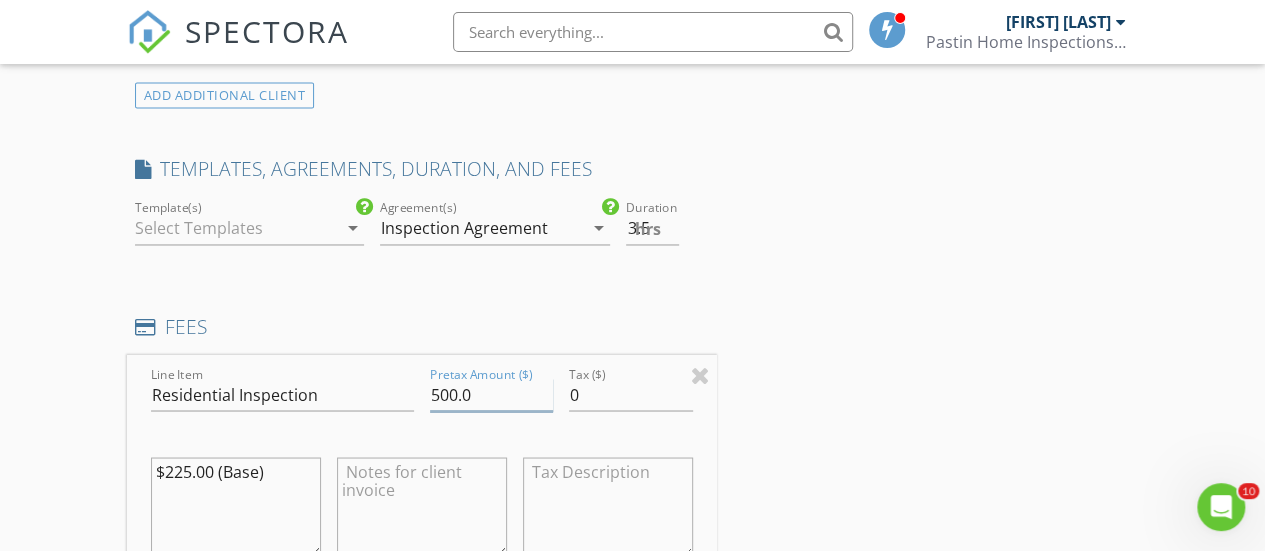 scroll, scrollTop: 1600, scrollLeft: 0, axis: vertical 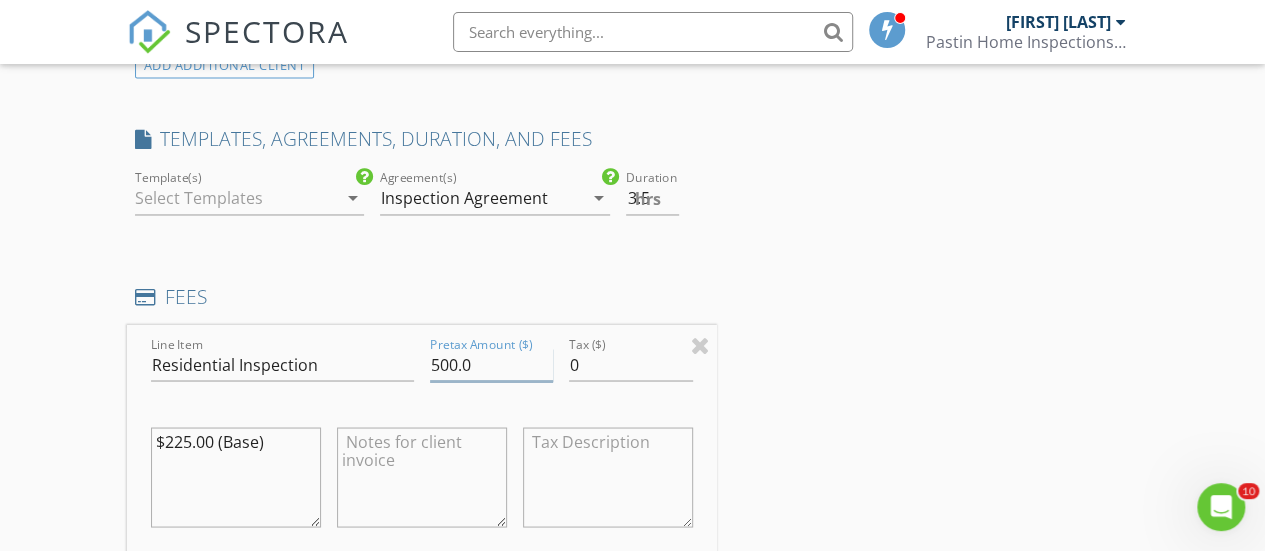 type on "500.0" 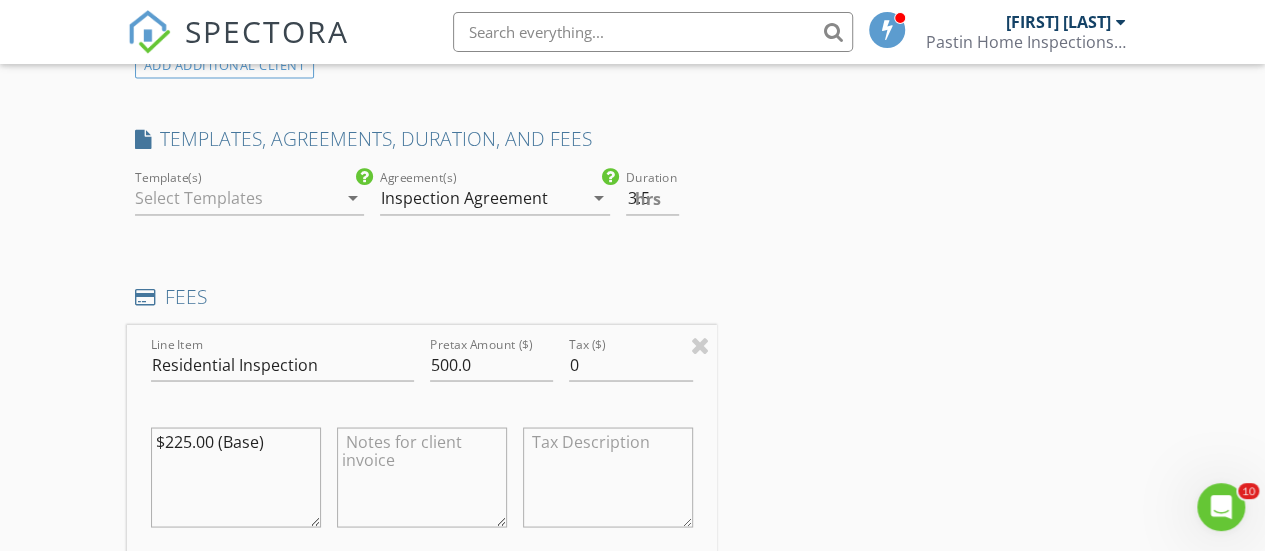 click on "$225.00 (Base)" at bounding box center (236, 477) 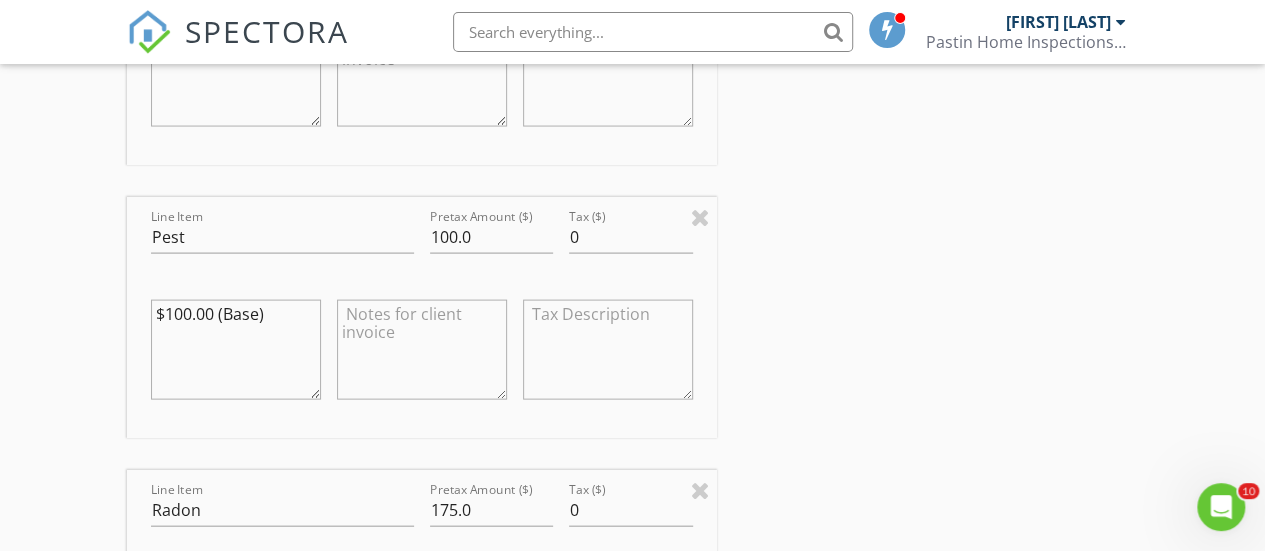 scroll, scrollTop: 2300, scrollLeft: 0, axis: vertical 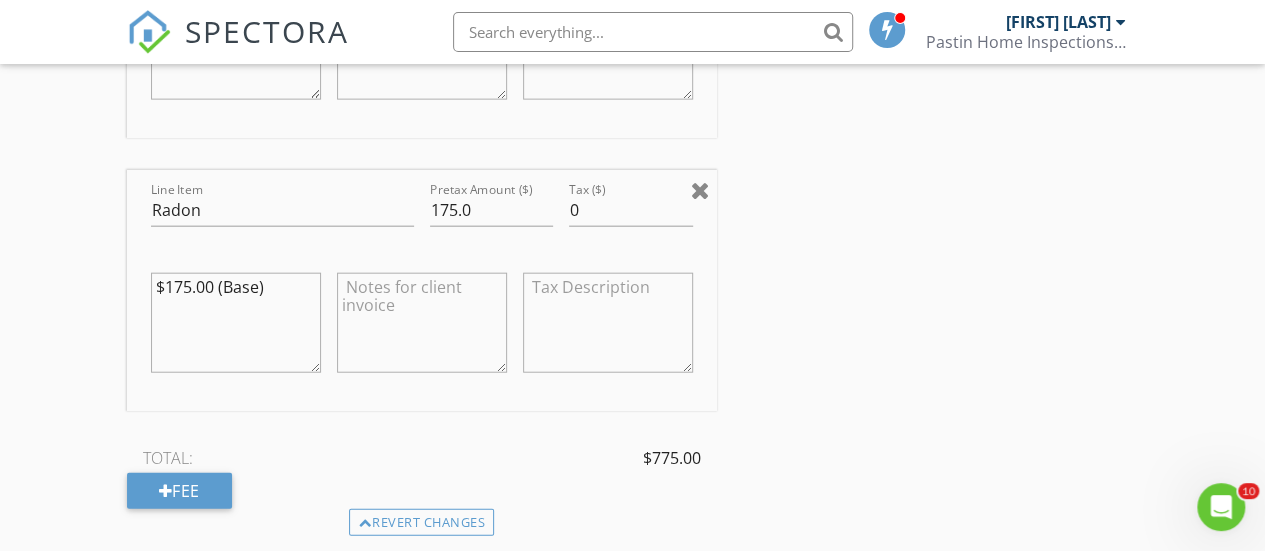 type on "$500.00 (Base)" 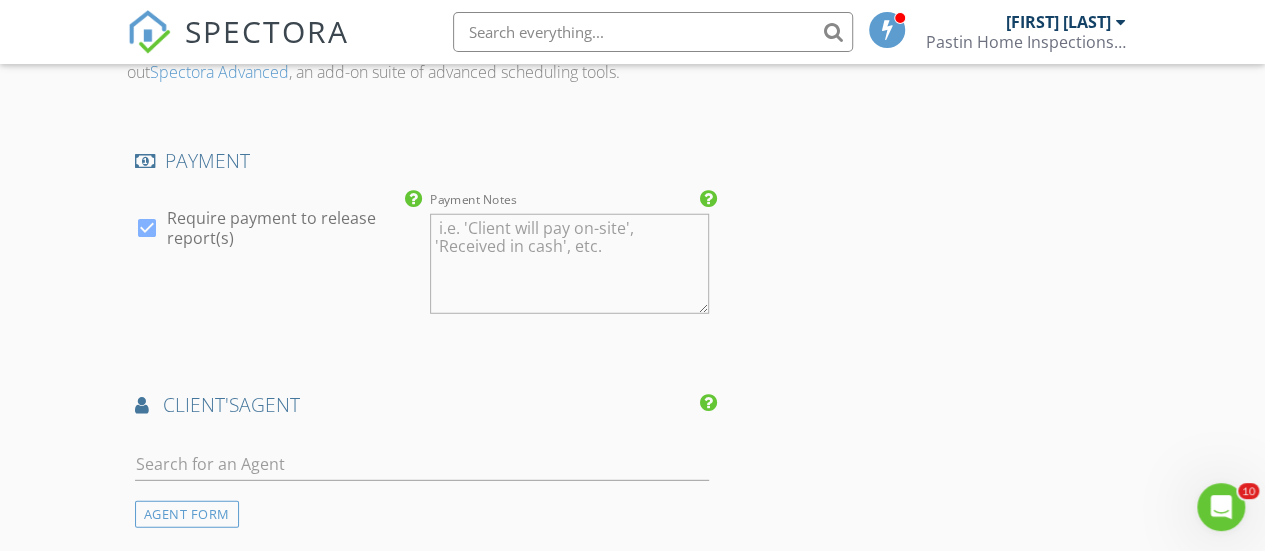 scroll, scrollTop: 2700, scrollLeft: 0, axis: vertical 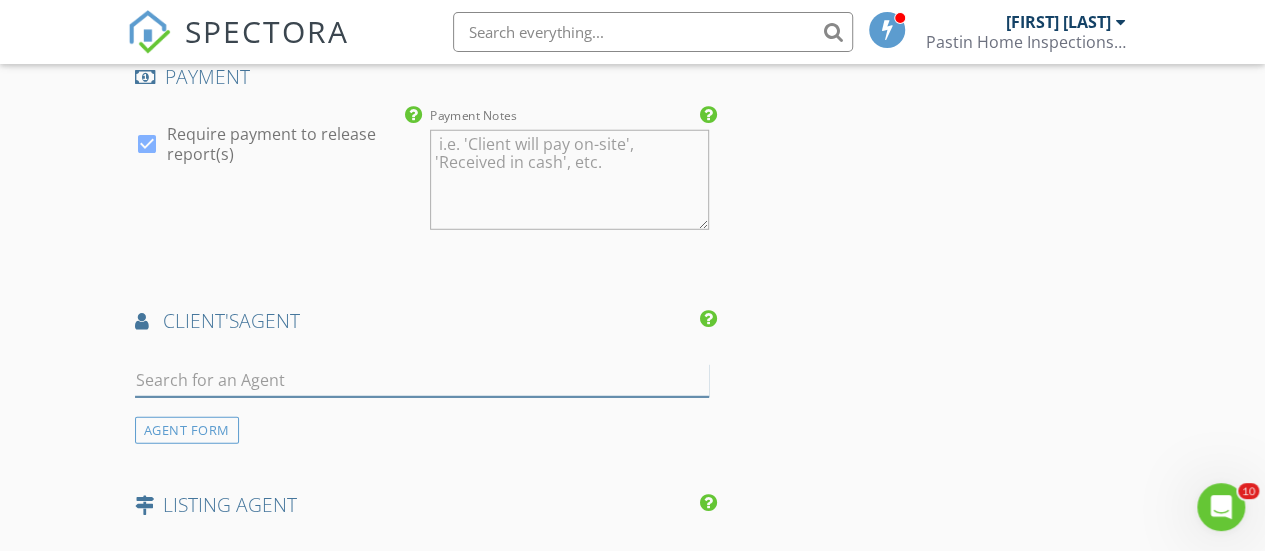 click at bounding box center [422, 380] 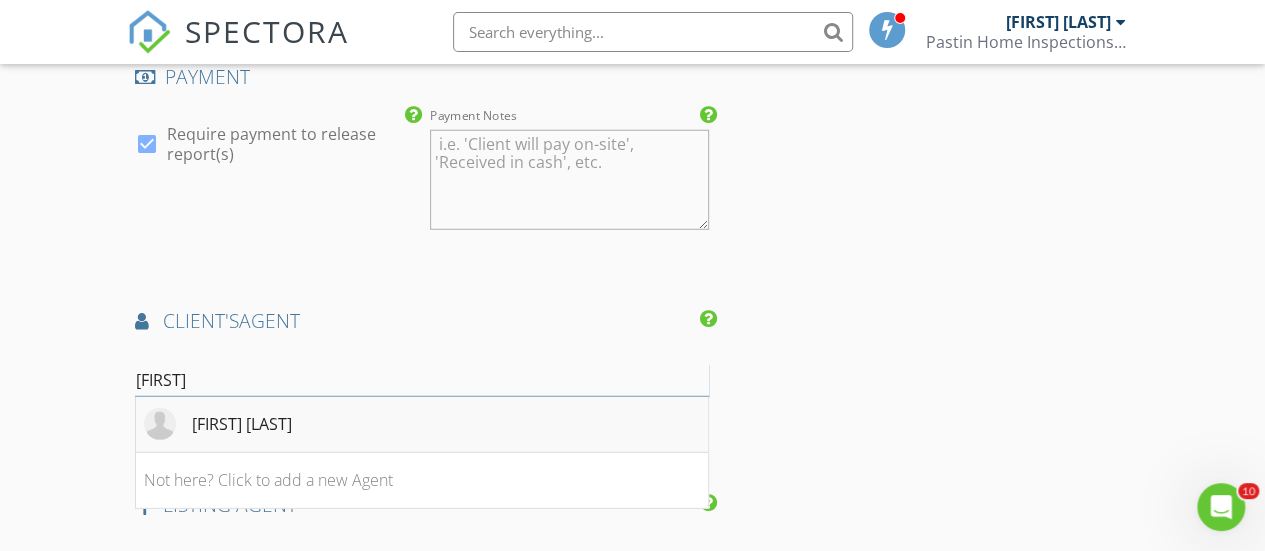 type on "eric" 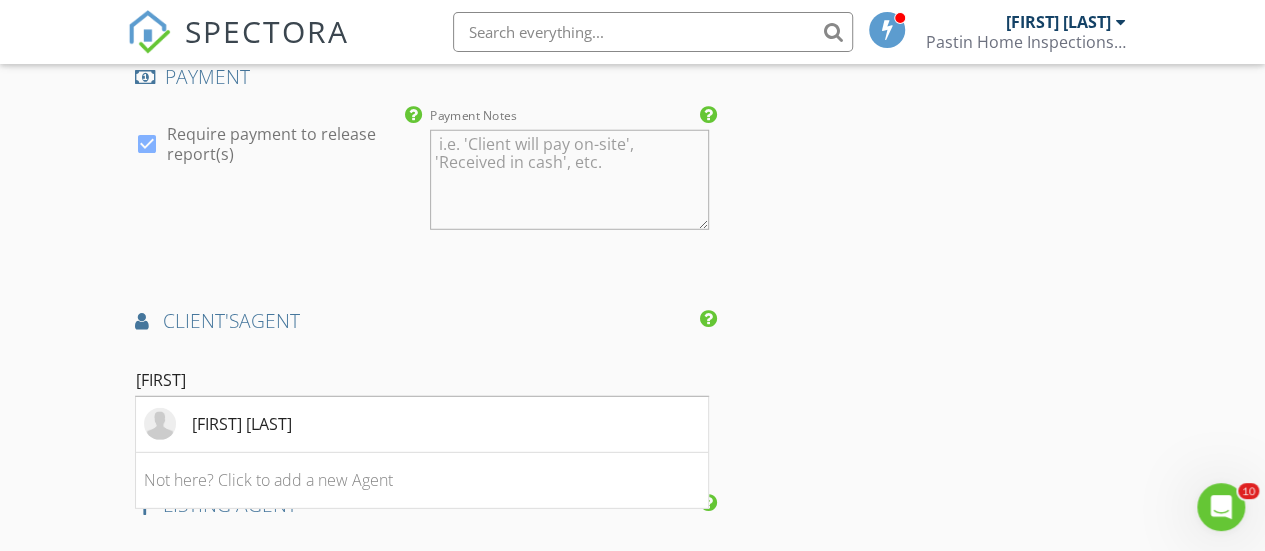 click on "[FIRST] [LAST]" at bounding box center (242, 424) 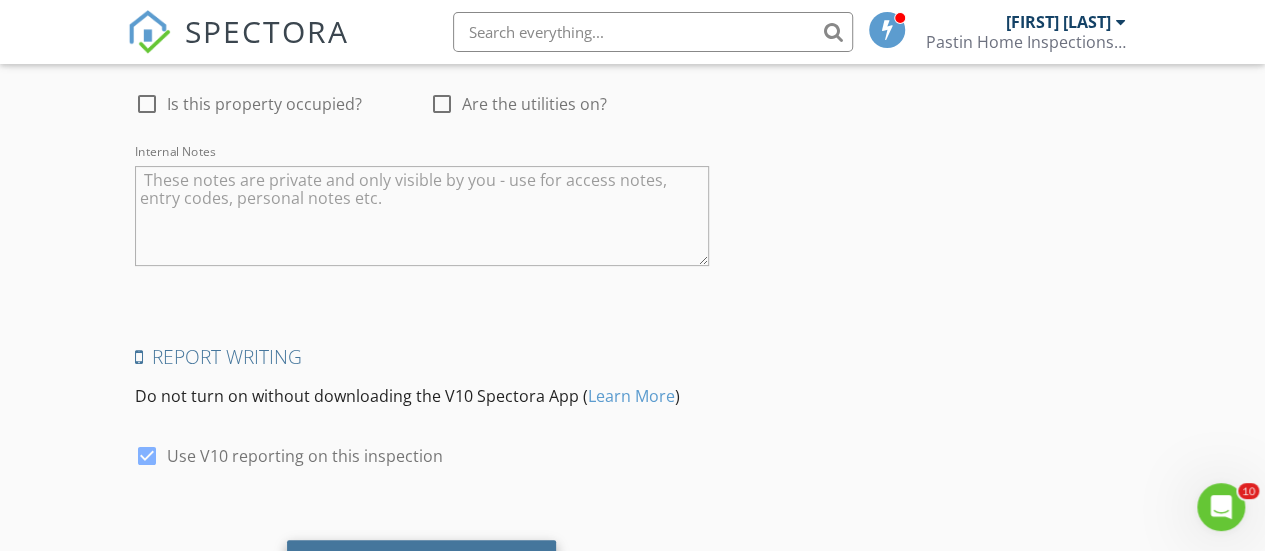 scroll, scrollTop: 4034, scrollLeft: 0, axis: vertical 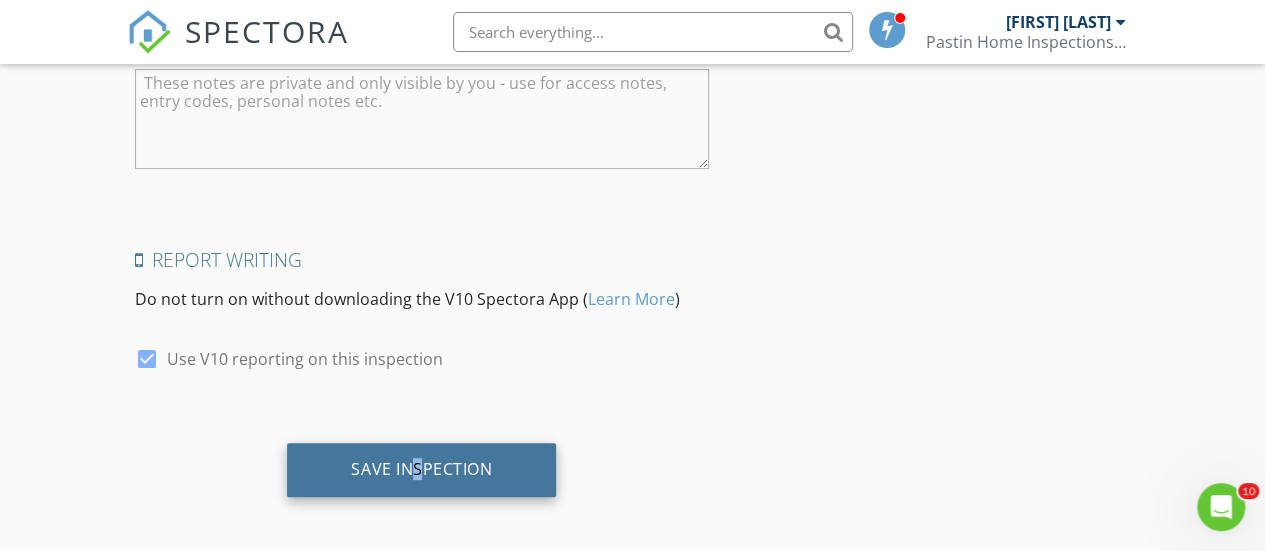 click on "Save Inspection" at bounding box center (421, 470) 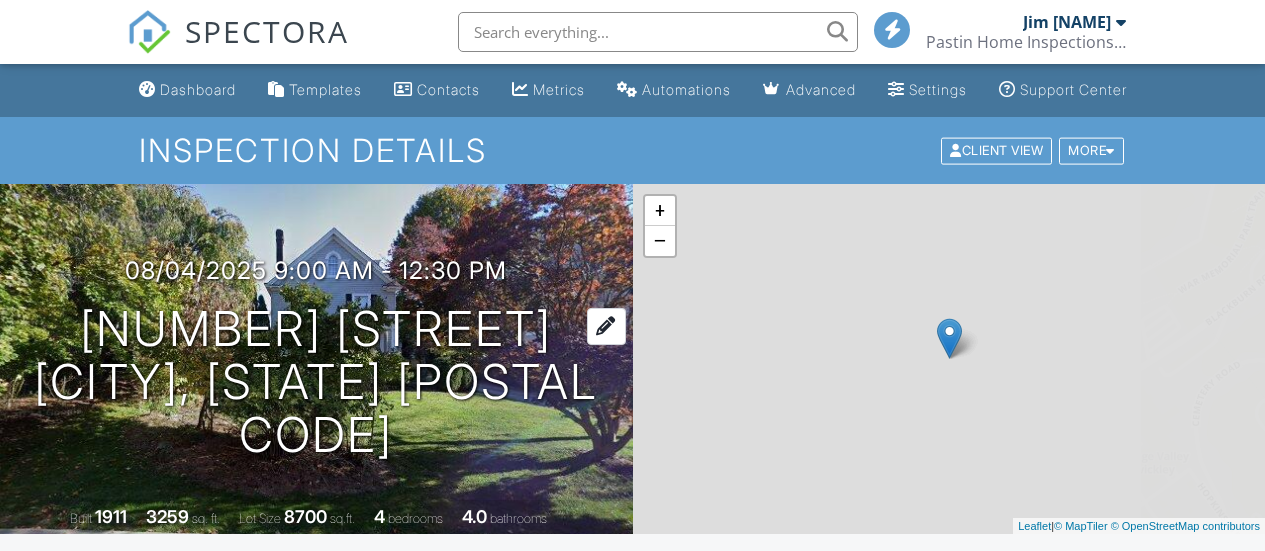 scroll, scrollTop: 0, scrollLeft: 0, axis: both 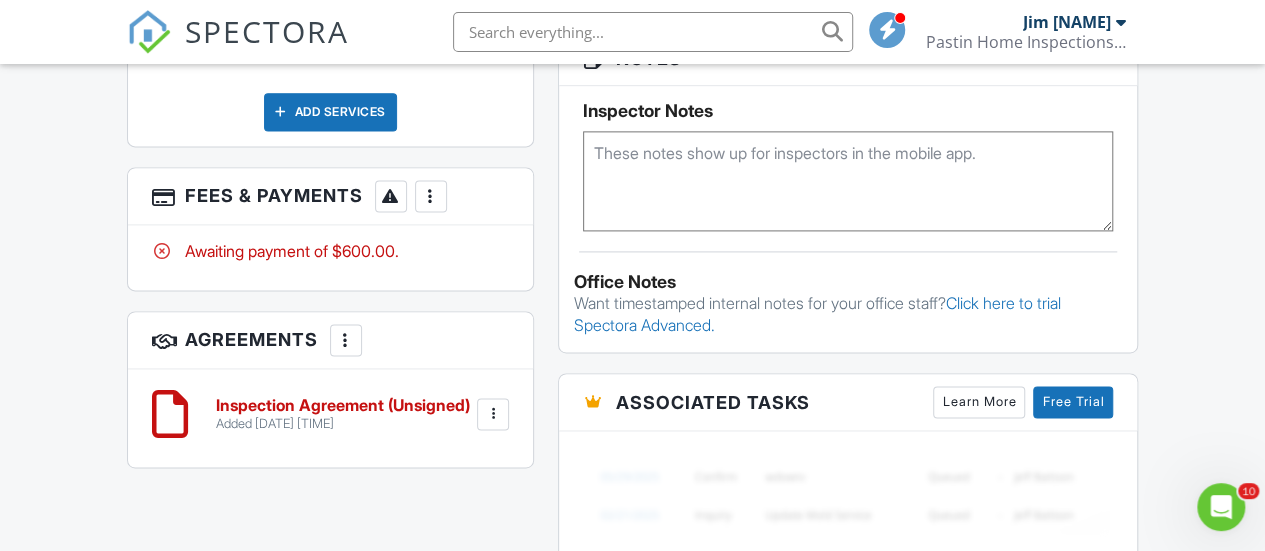 click at bounding box center (493, 414) 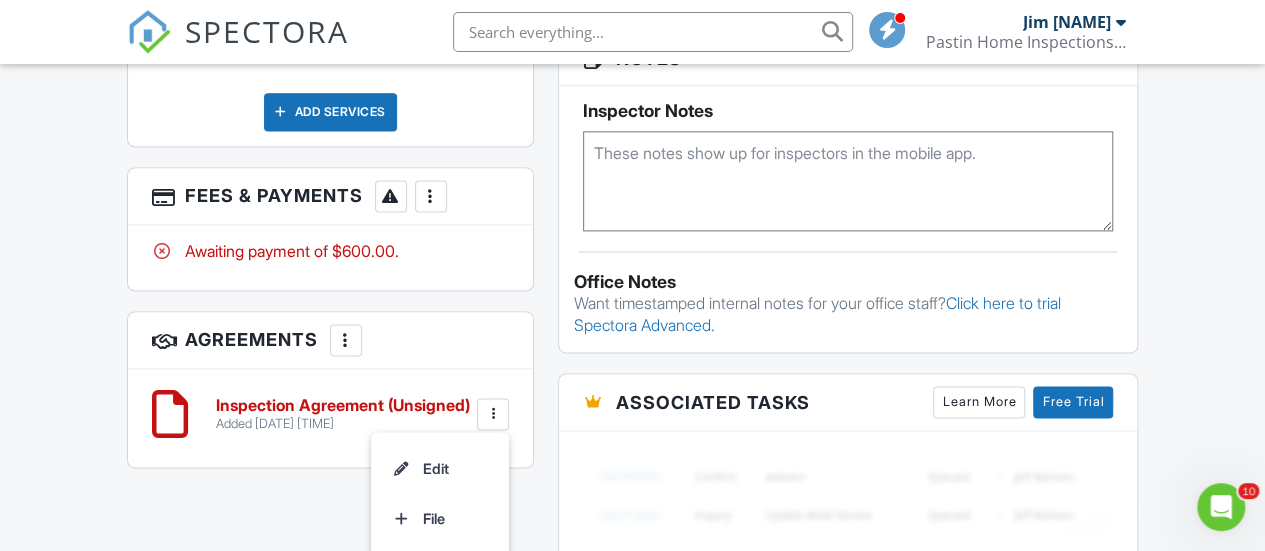 click on "Edit" at bounding box center [440, 469] 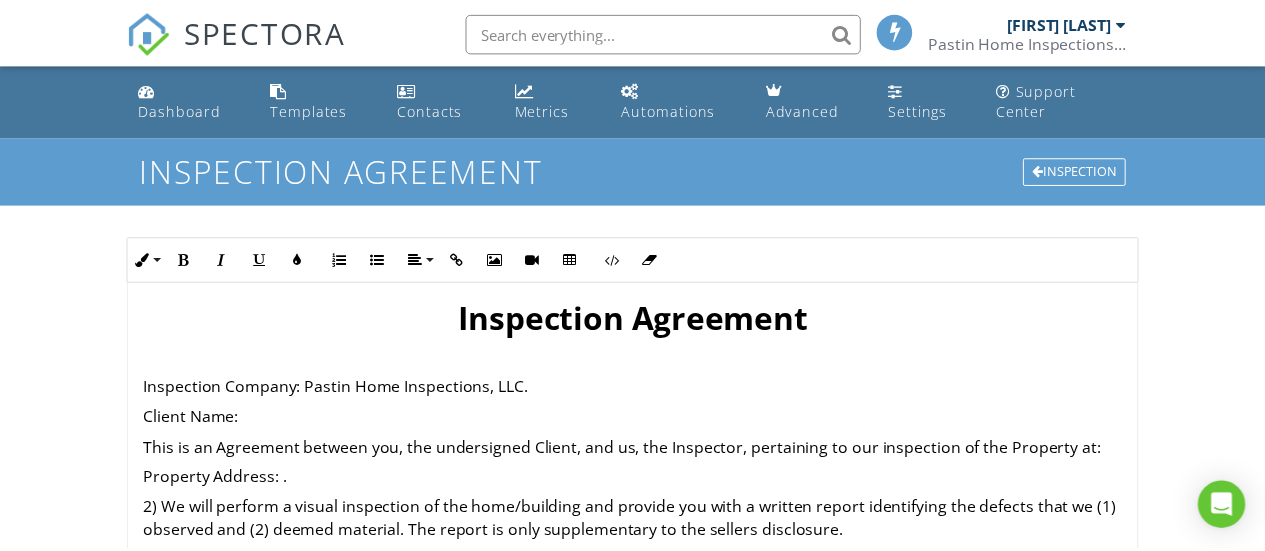 scroll, scrollTop: 0, scrollLeft: 0, axis: both 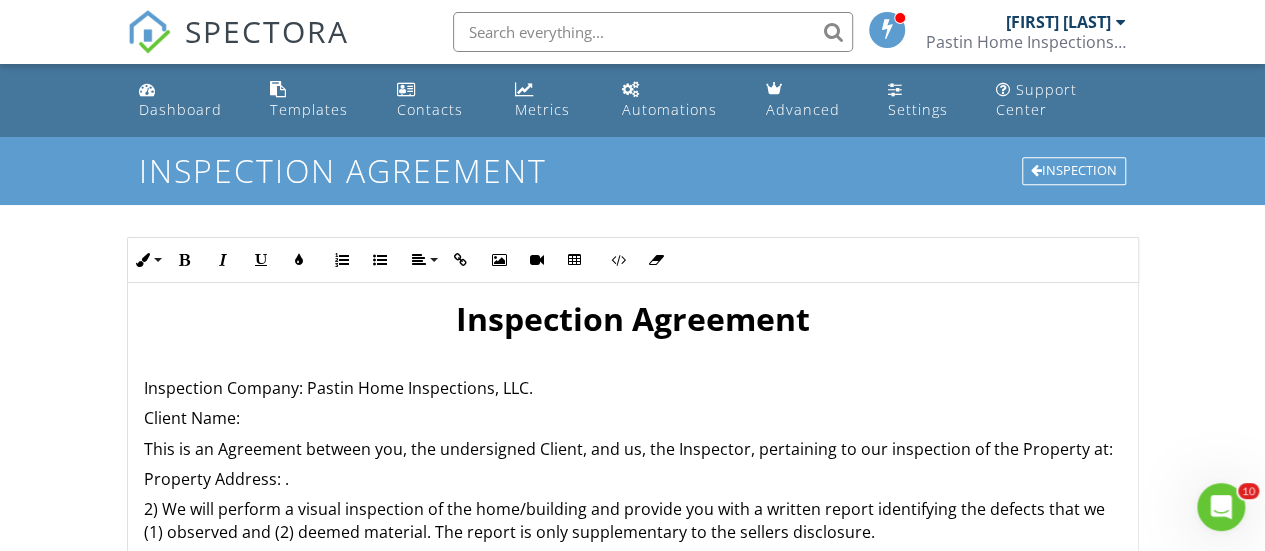 click on "Client Name:" at bounding box center [633, 418] 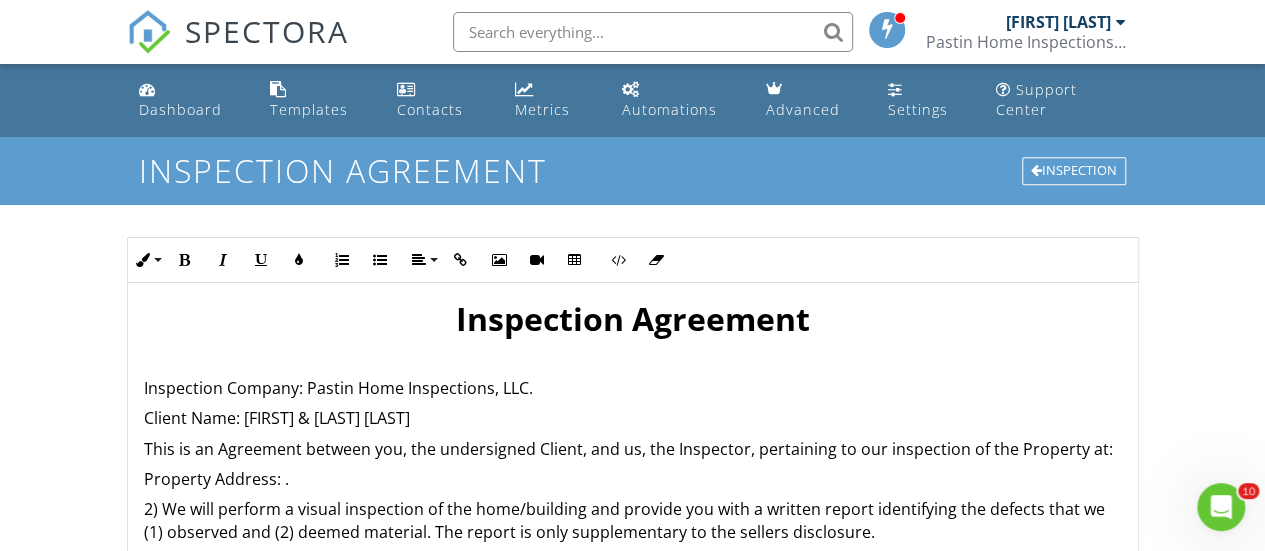 click on "Property Address: ." at bounding box center (633, 479) 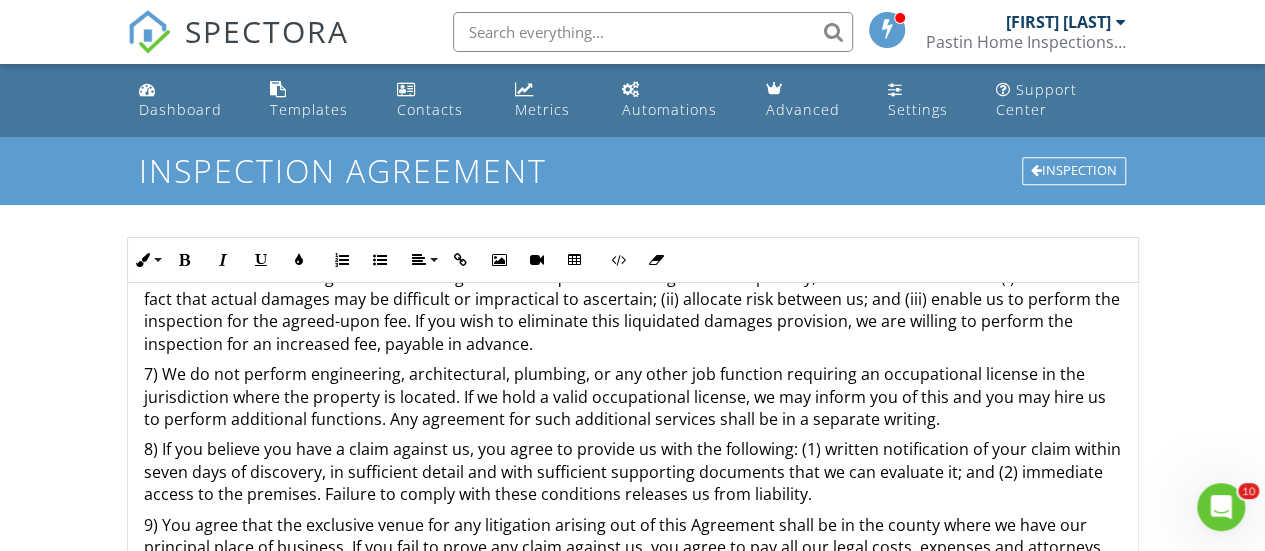scroll, scrollTop: 912, scrollLeft: 0, axis: vertical 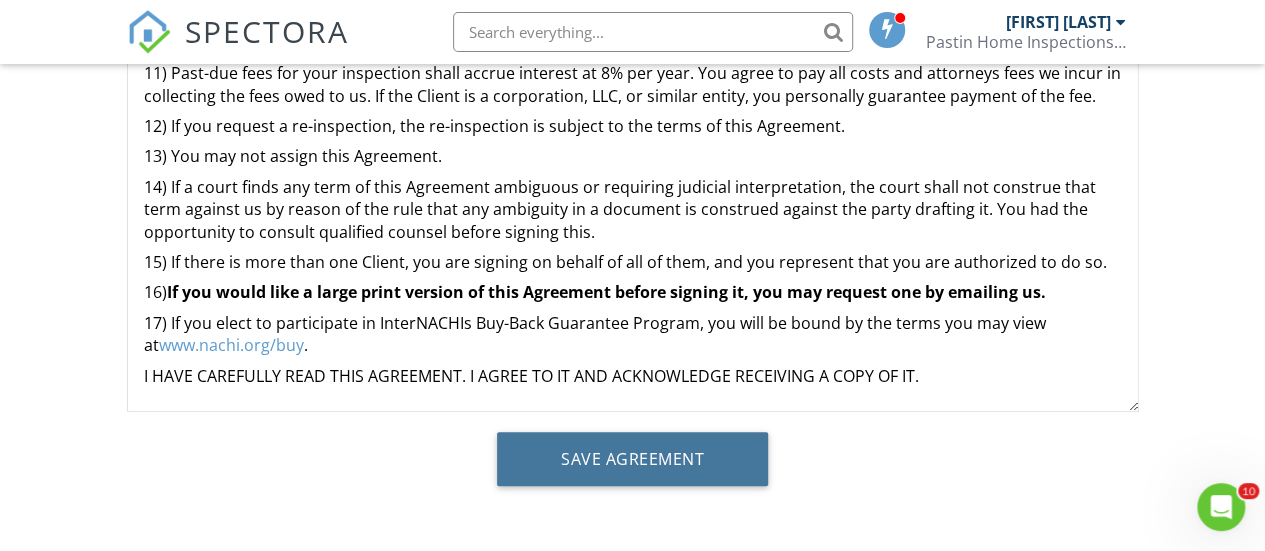 click on "Save Agreement" at bounding box center (632, 459) 